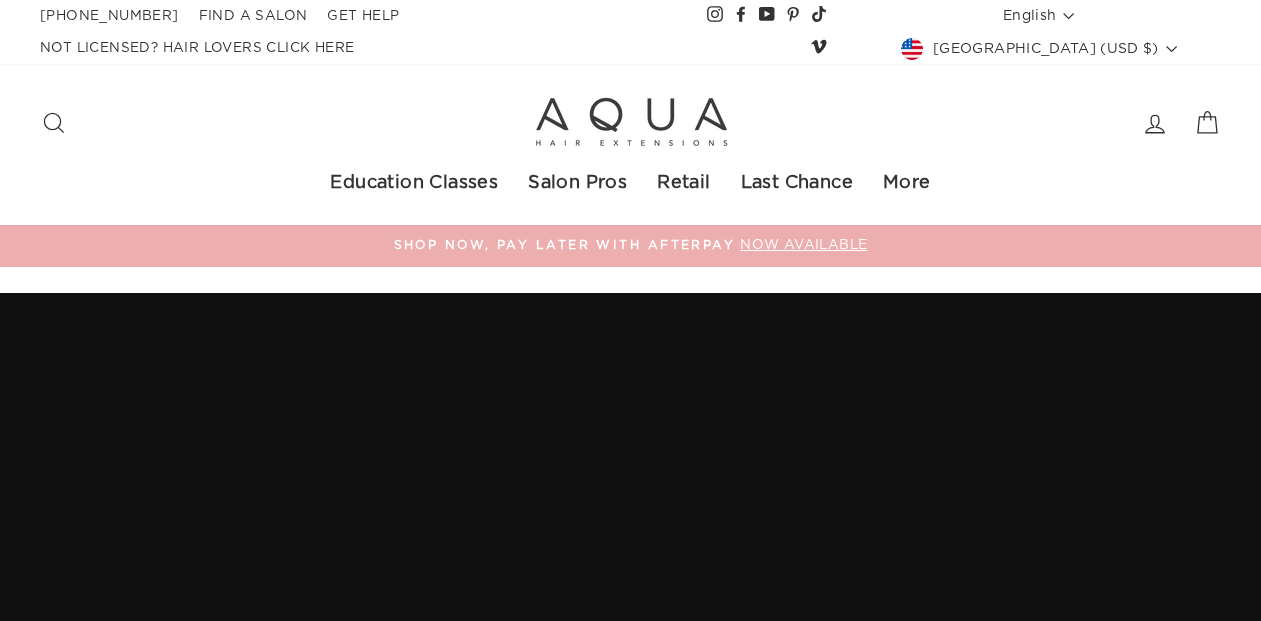 scroll, scrollTop: 0, scrollLeft: 0, axis: both 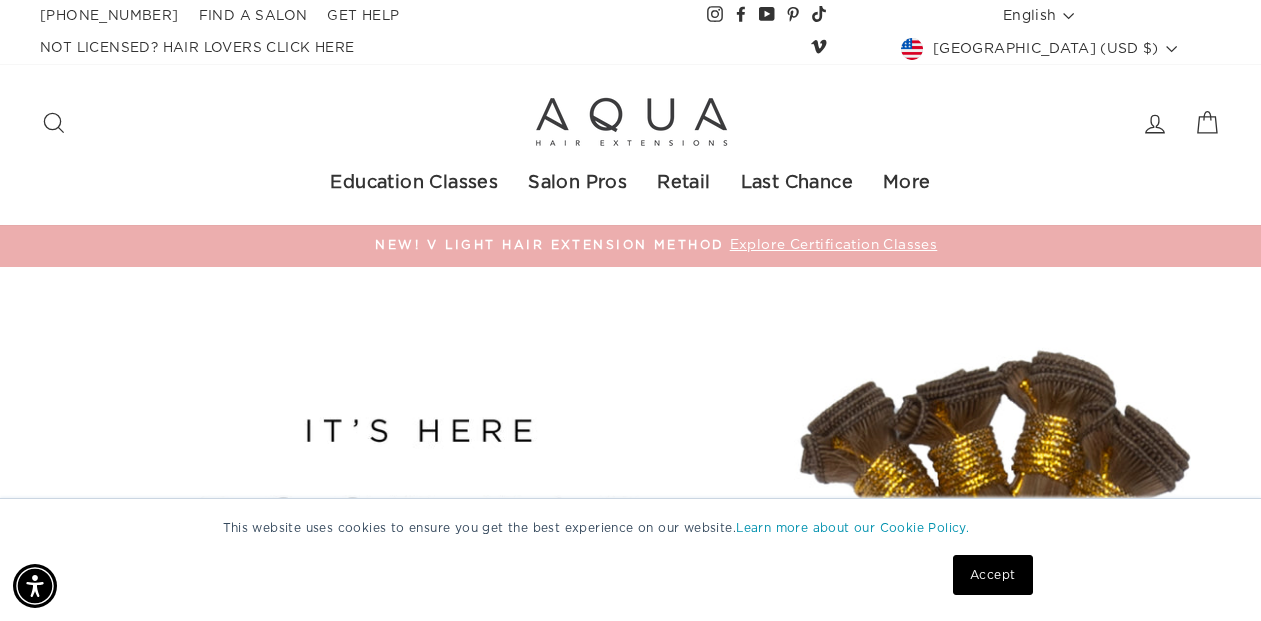 click on "Accept" at bounding box center (992, 575) 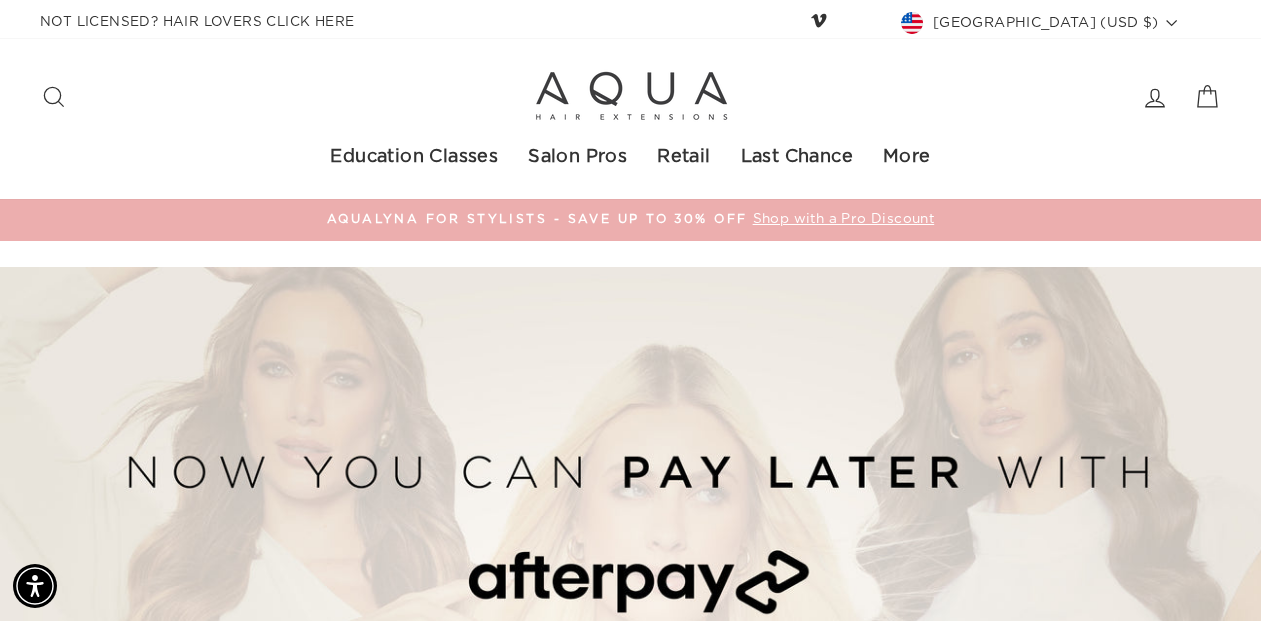 scroll, scrollTop: 0, scrollLeft: 0, axis: both 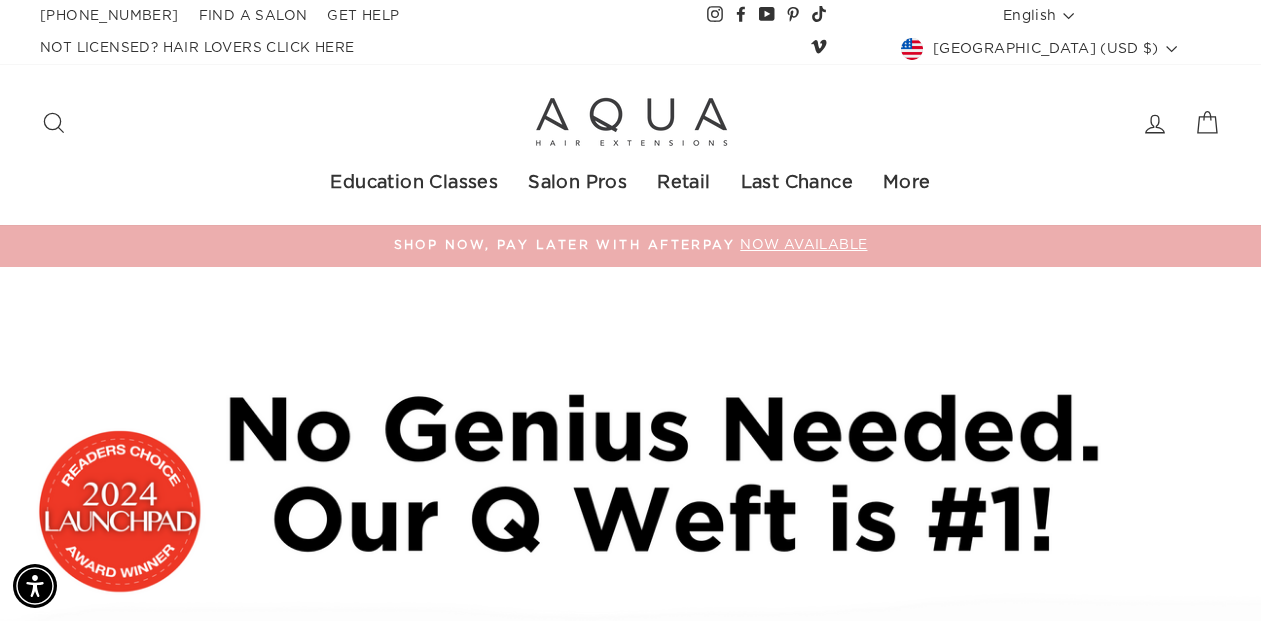 click 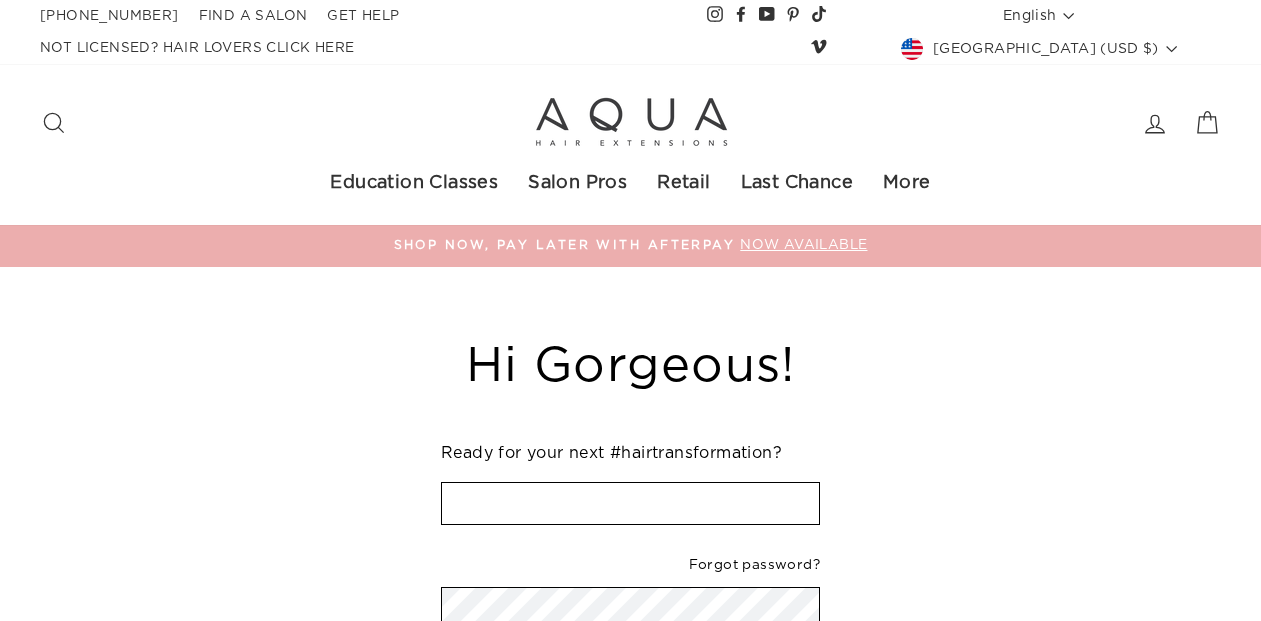 scroll, scrollTop: 217, scrollLeft: 0, axis: vertical 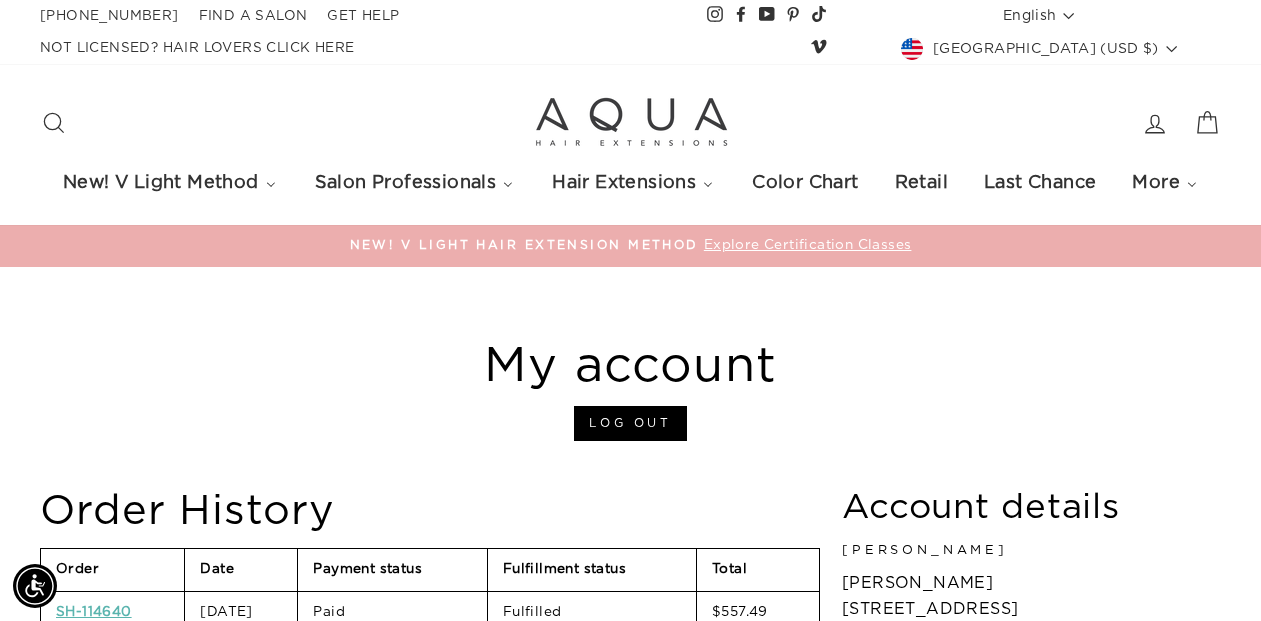 click 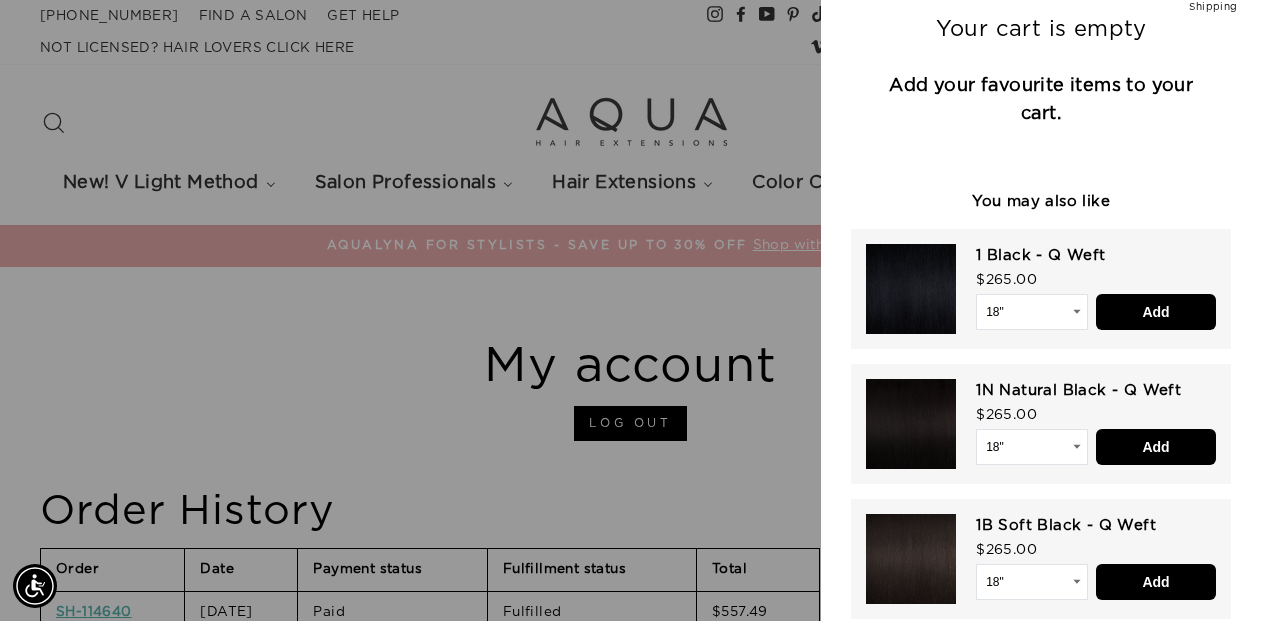 scroll, scrollTop: 0, scrollLeft: 0, axis: both 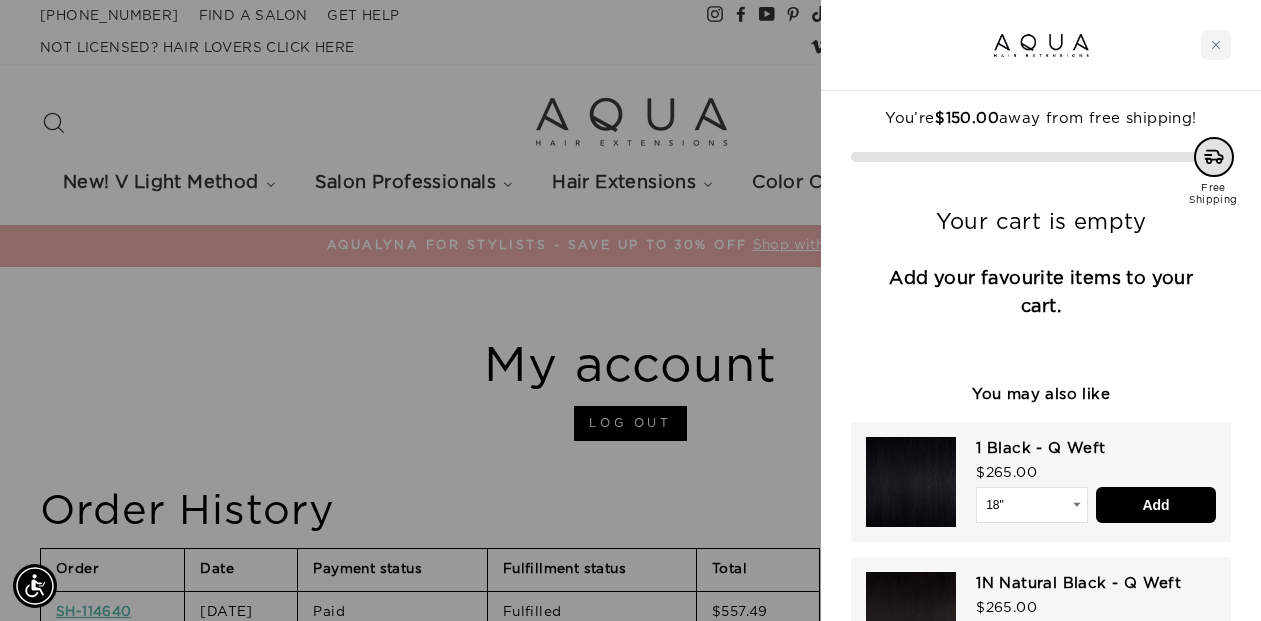 click at bounding box center (630, 310) 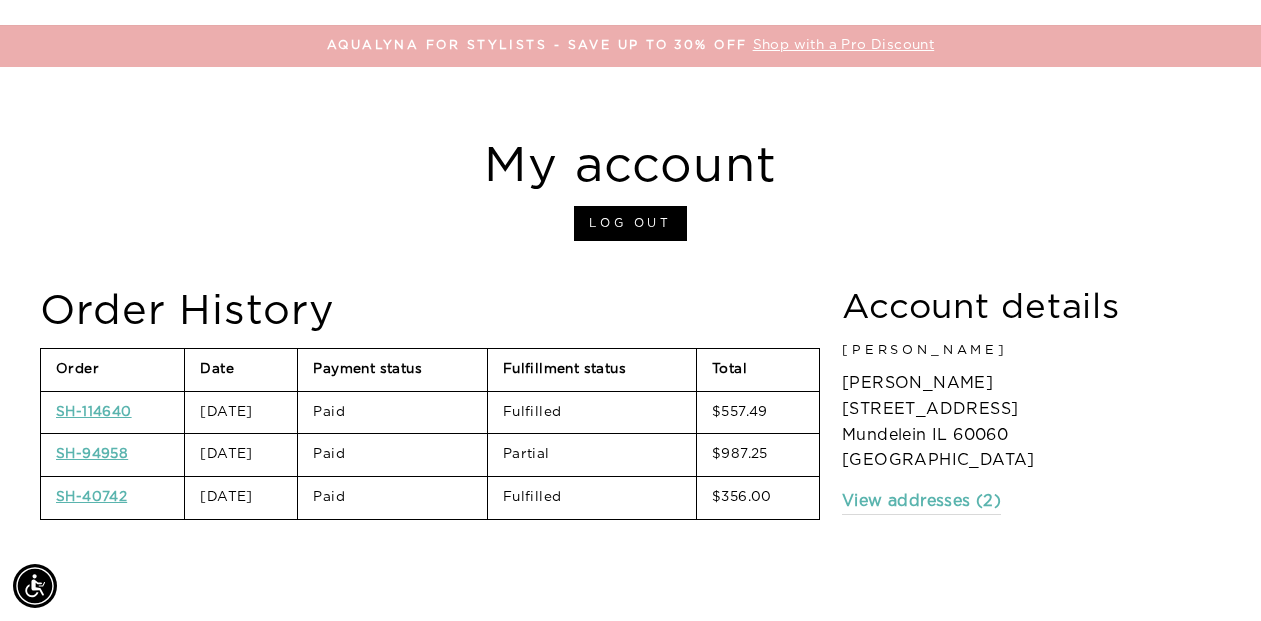 scroll, scrollTop: 342, scrollLeft: 0, axis: vertical 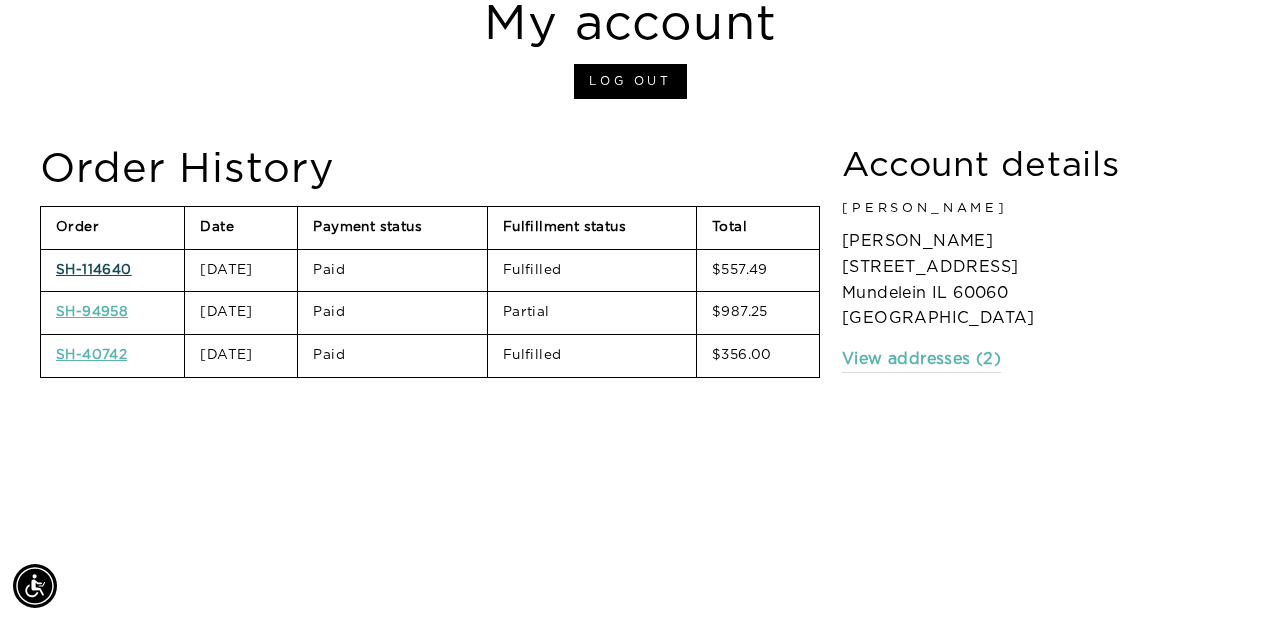 click on "SH-114640" at bounding box center (94, 270) 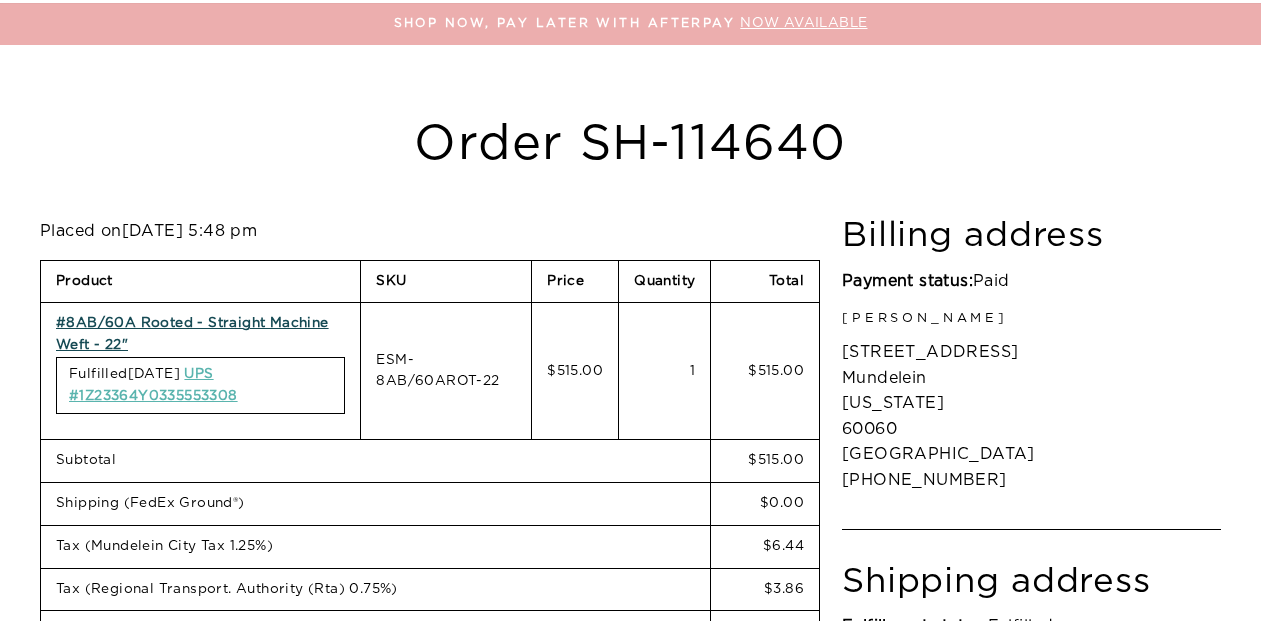 click on "#8AB/60A Rooted  - Straight Machine Weft - 22"" at bounding box center [192, 334] 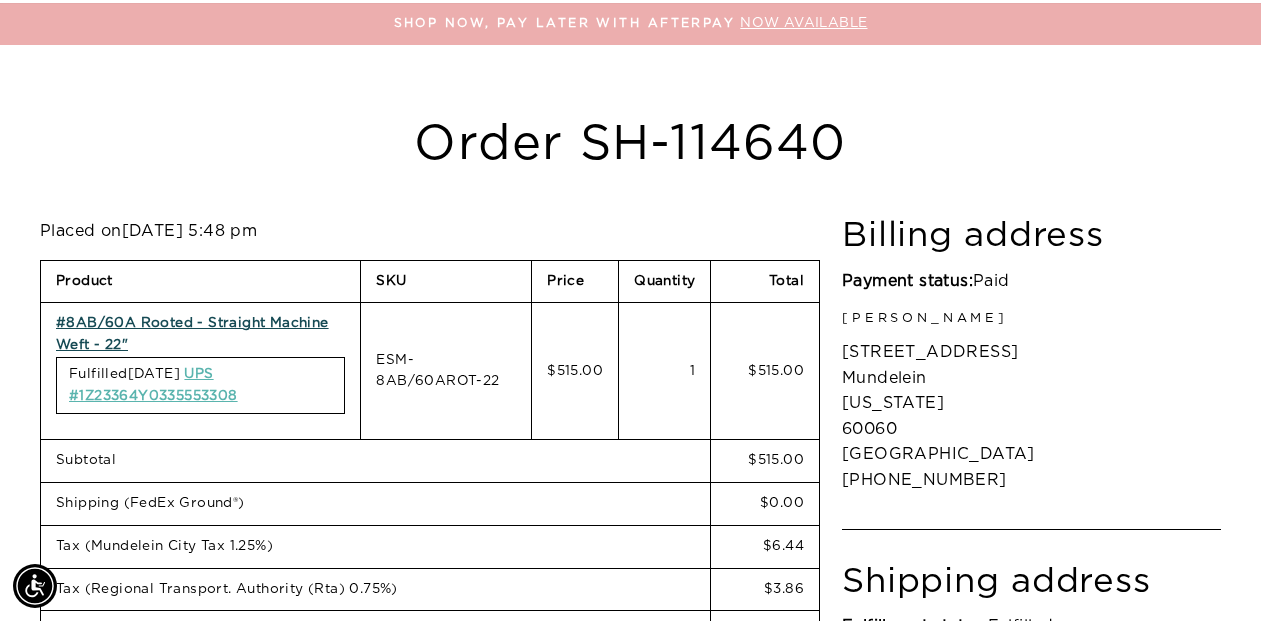 scroll, scrollTop: 222, scrollLeft: 0, axis: vertical 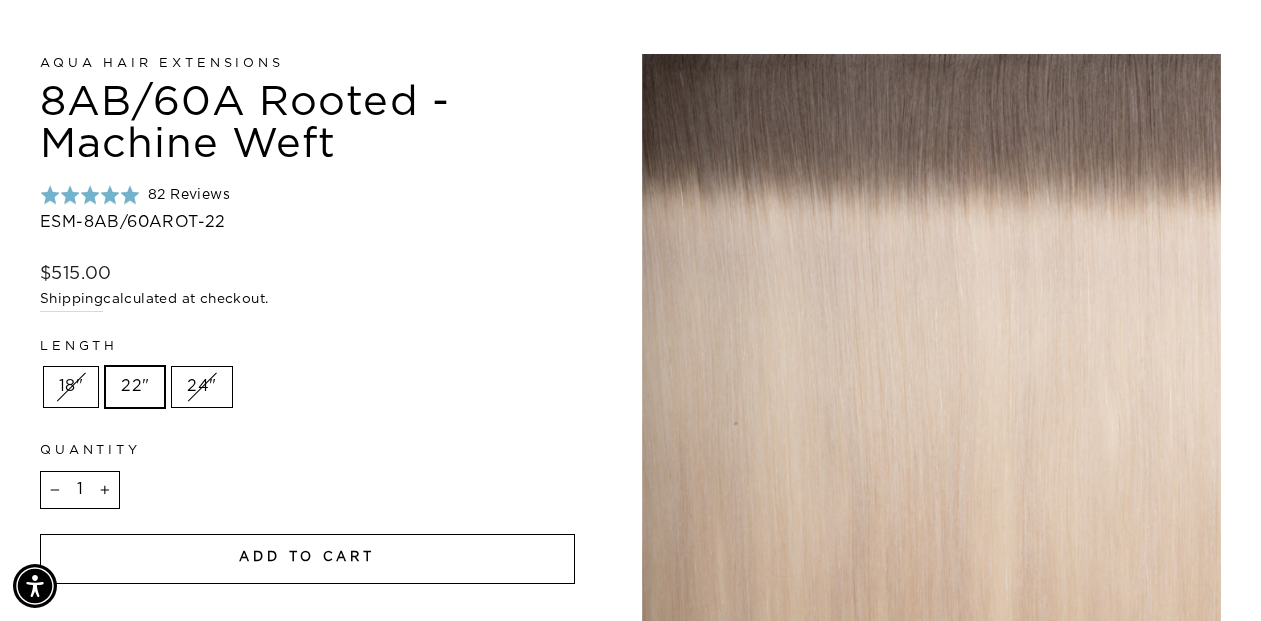 click on "22"" at bounding box center (135, 387) 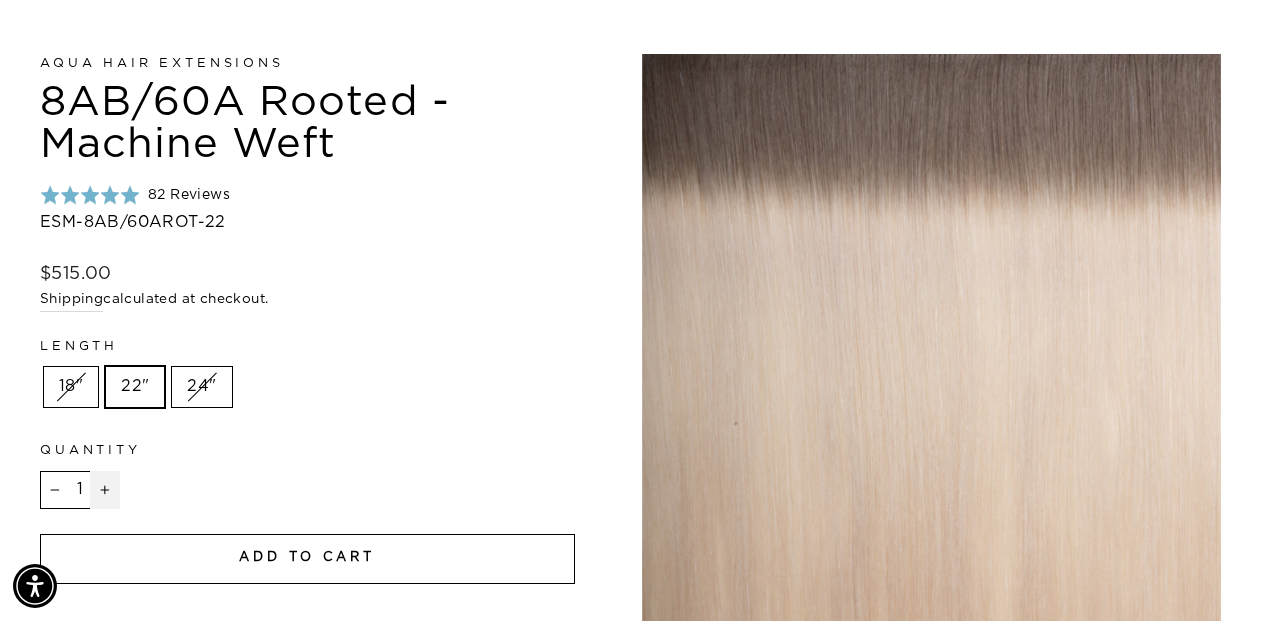 click 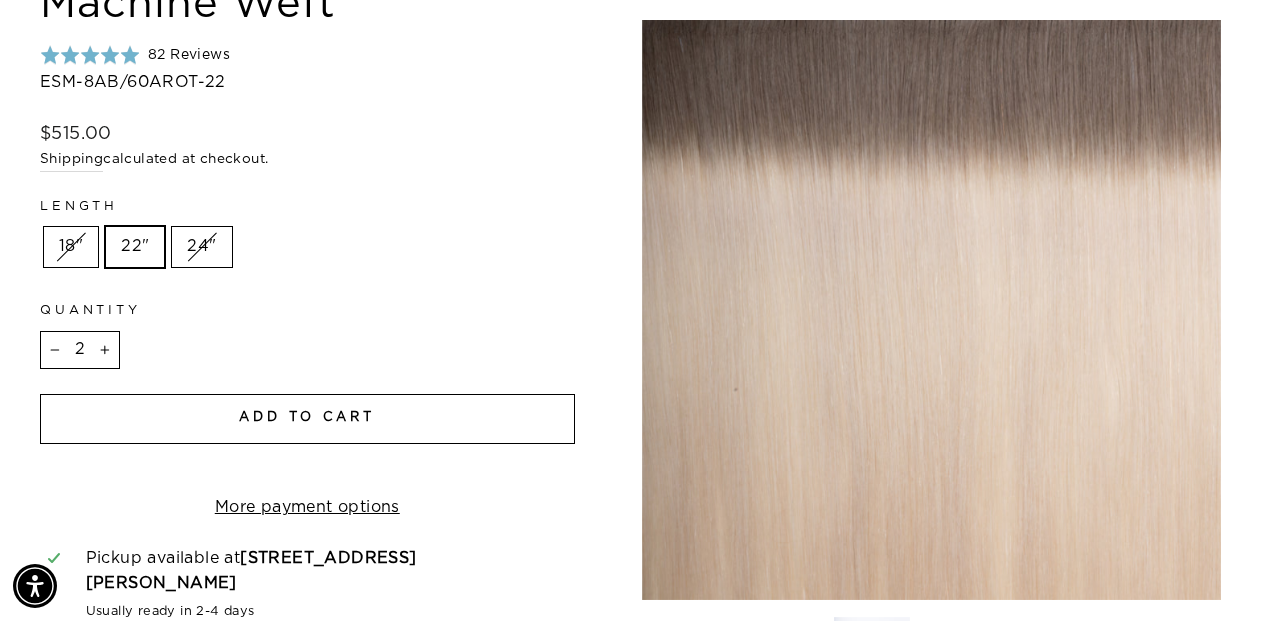 scroll, scrollTop: 410, scrollLeft: 0, axis: vertical 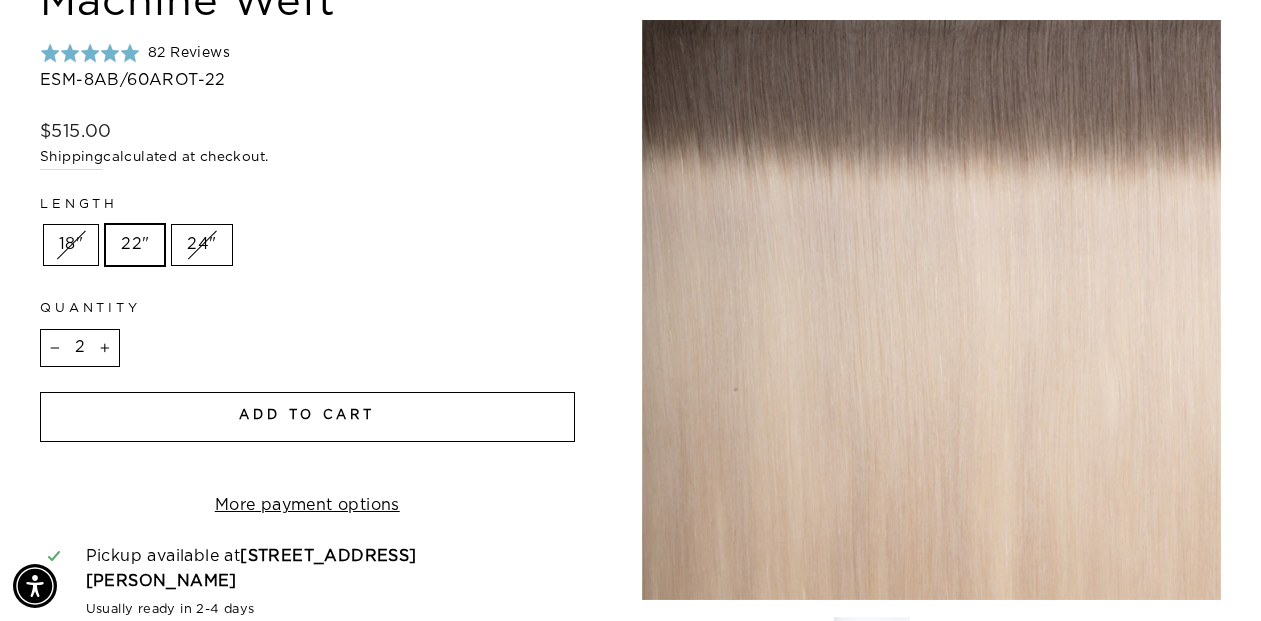 click on "Add to cart" at bounding box center [307, 417] 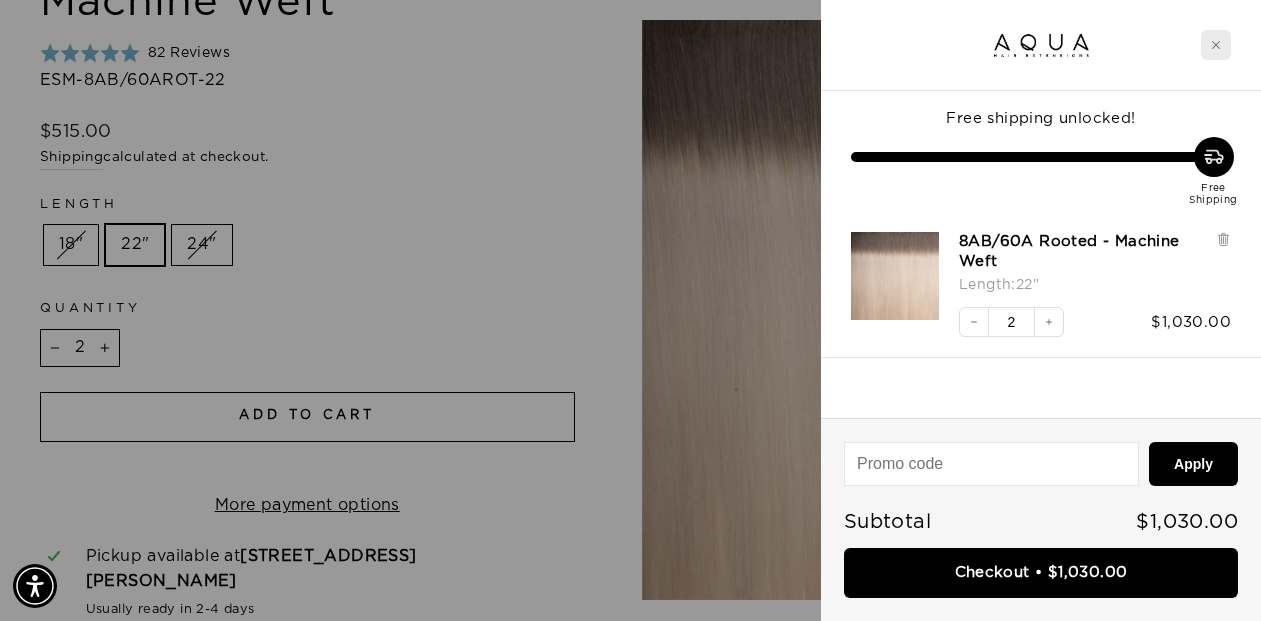 click 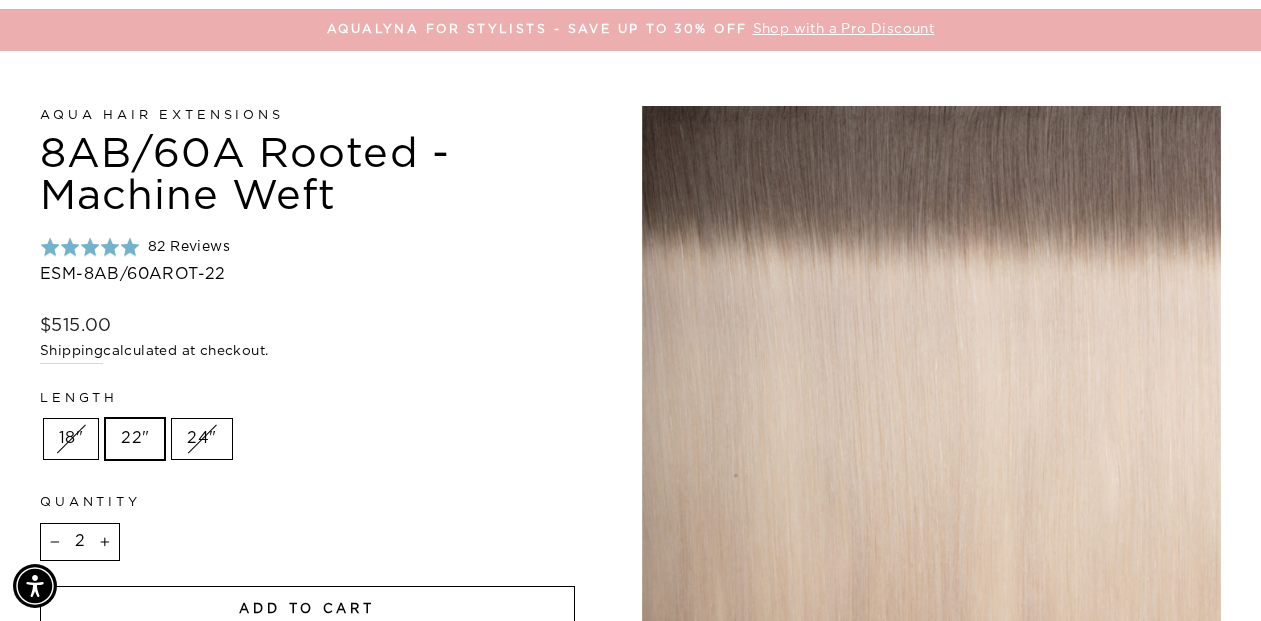 scroll, scrollTop: 0, scrollLeft: 0, axis: both 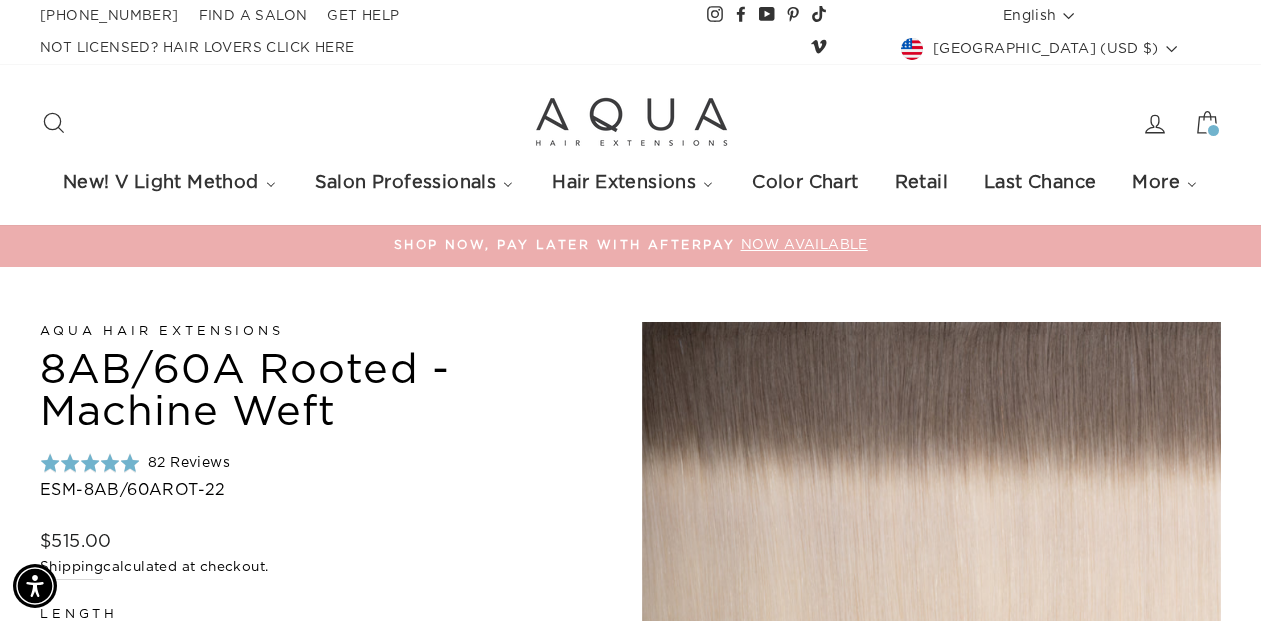 click 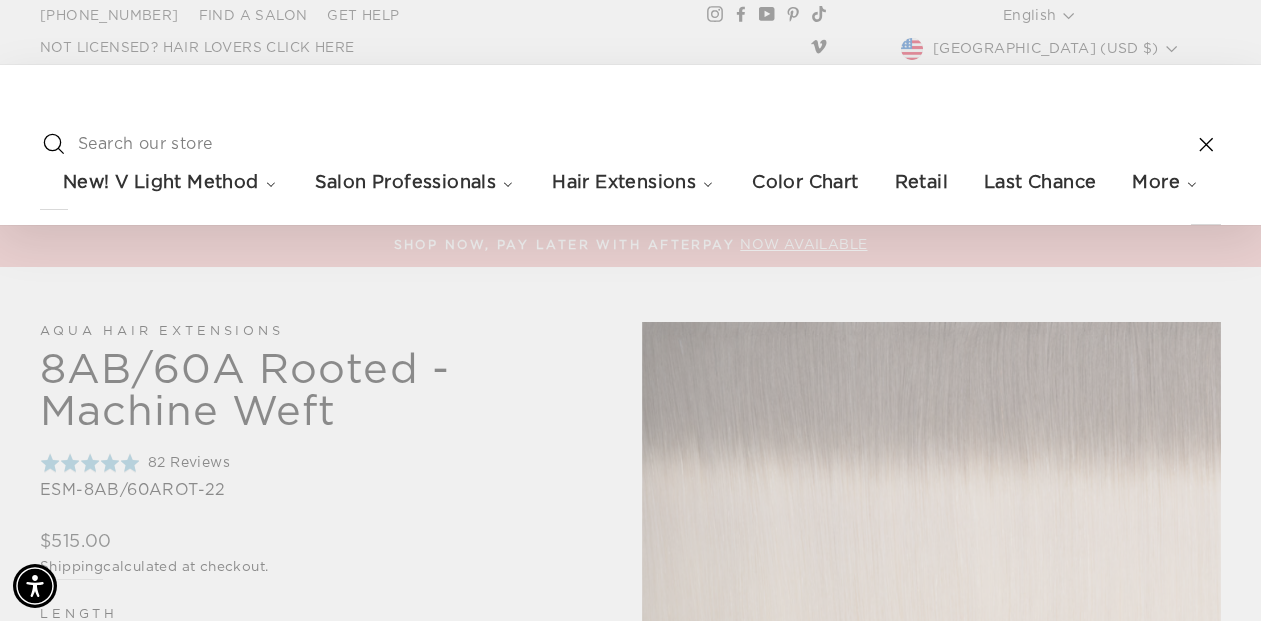click at bounding box center [629, 145] 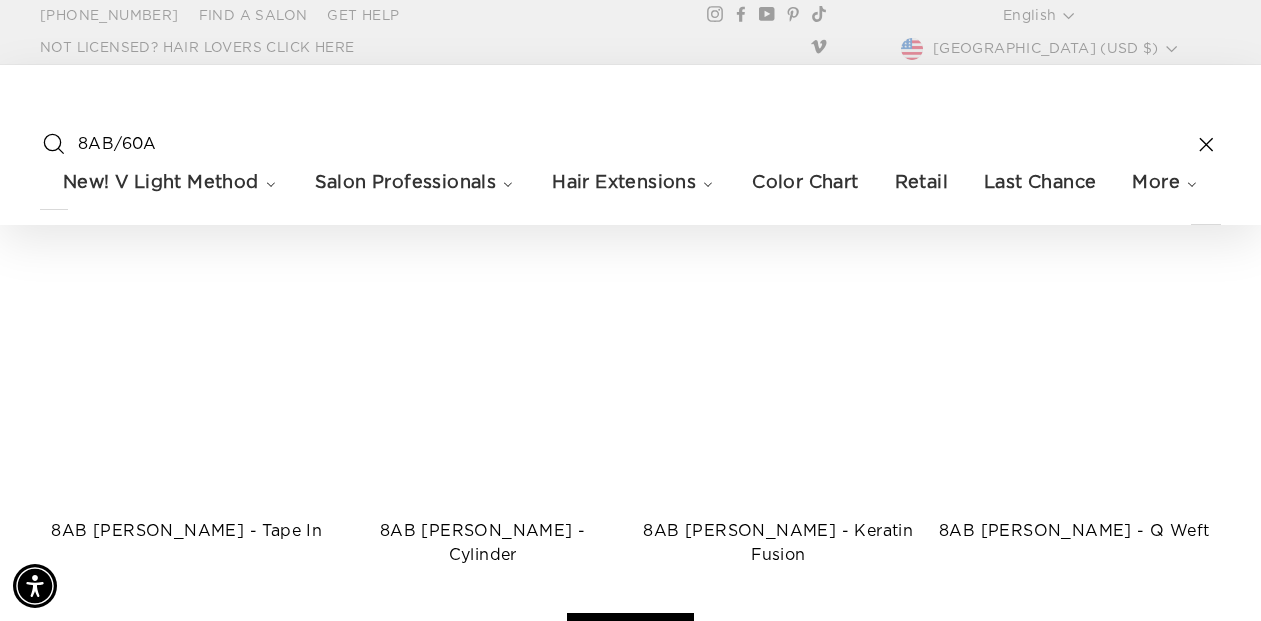 type on "8AB/60A" 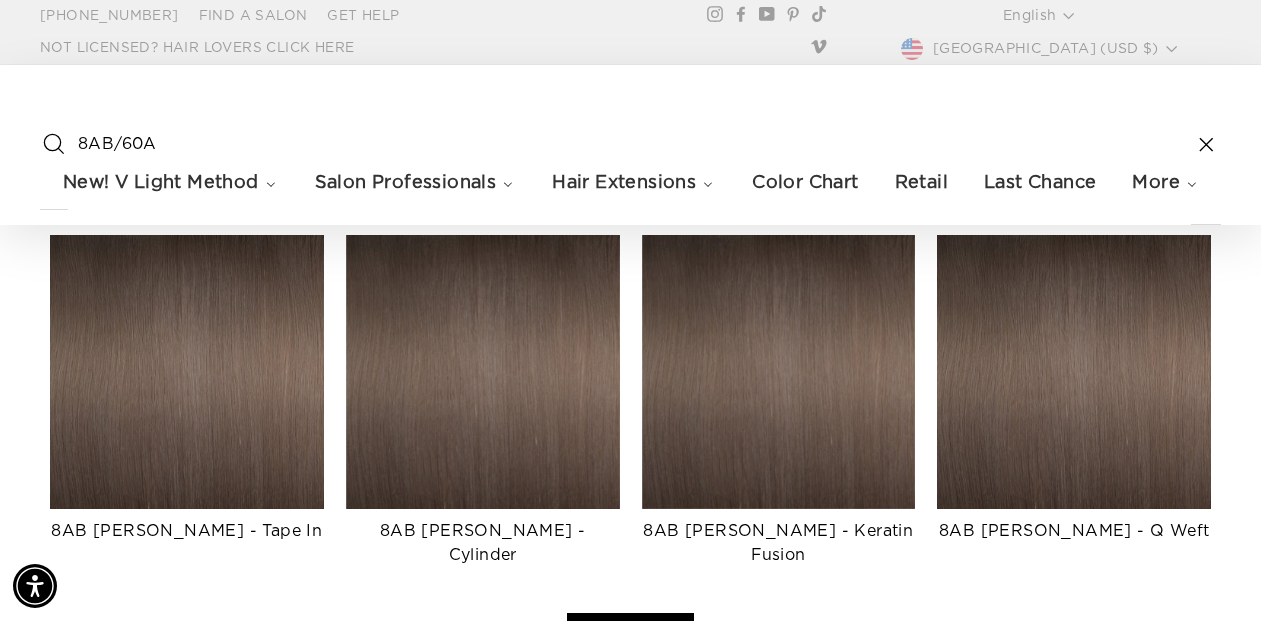 click on "Search" at bounding box center (54, 145) 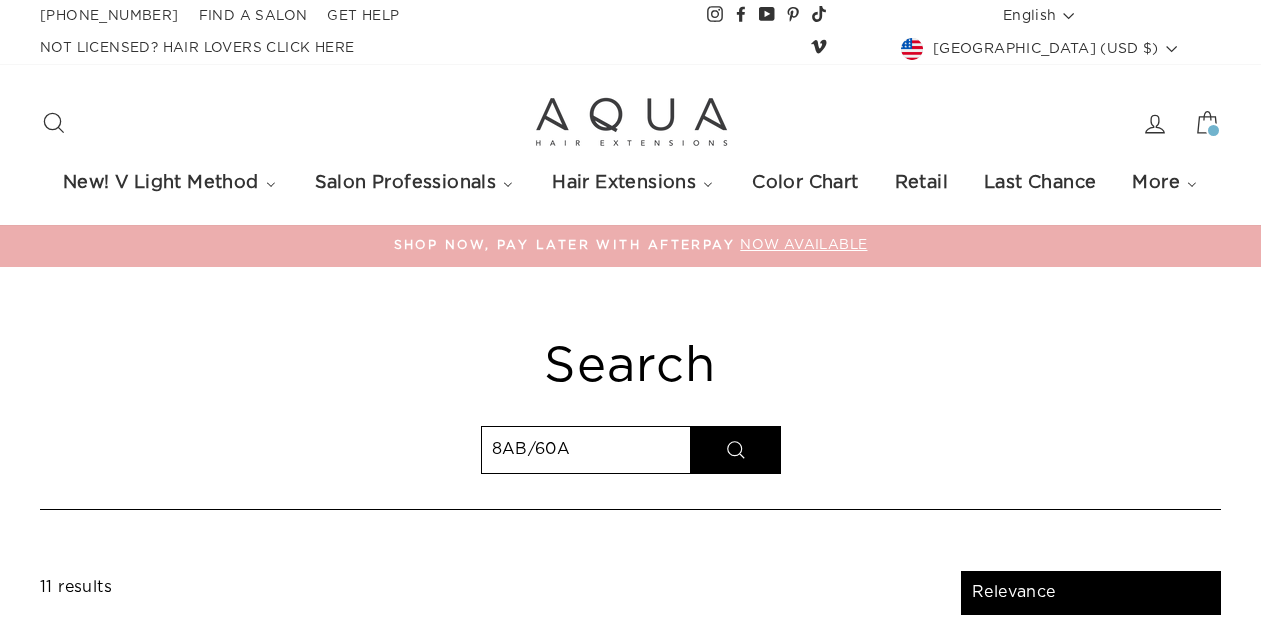 select on "relevance" 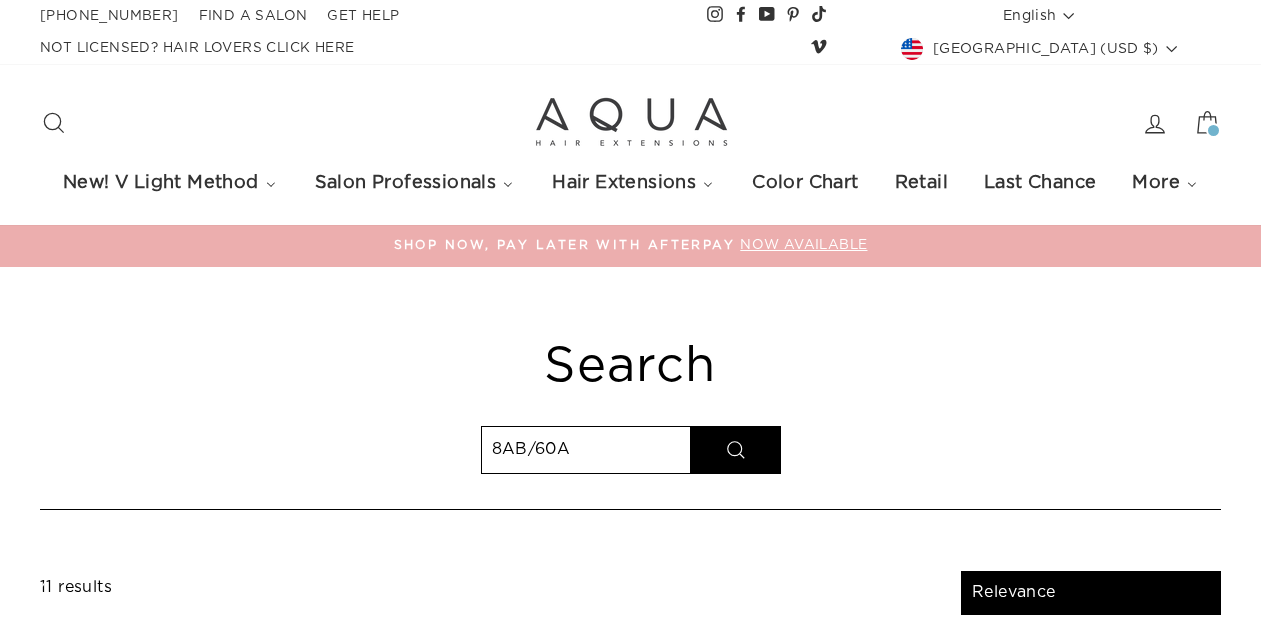 scroll, scrollTop: 0, scrollLeft: 0, axis: both 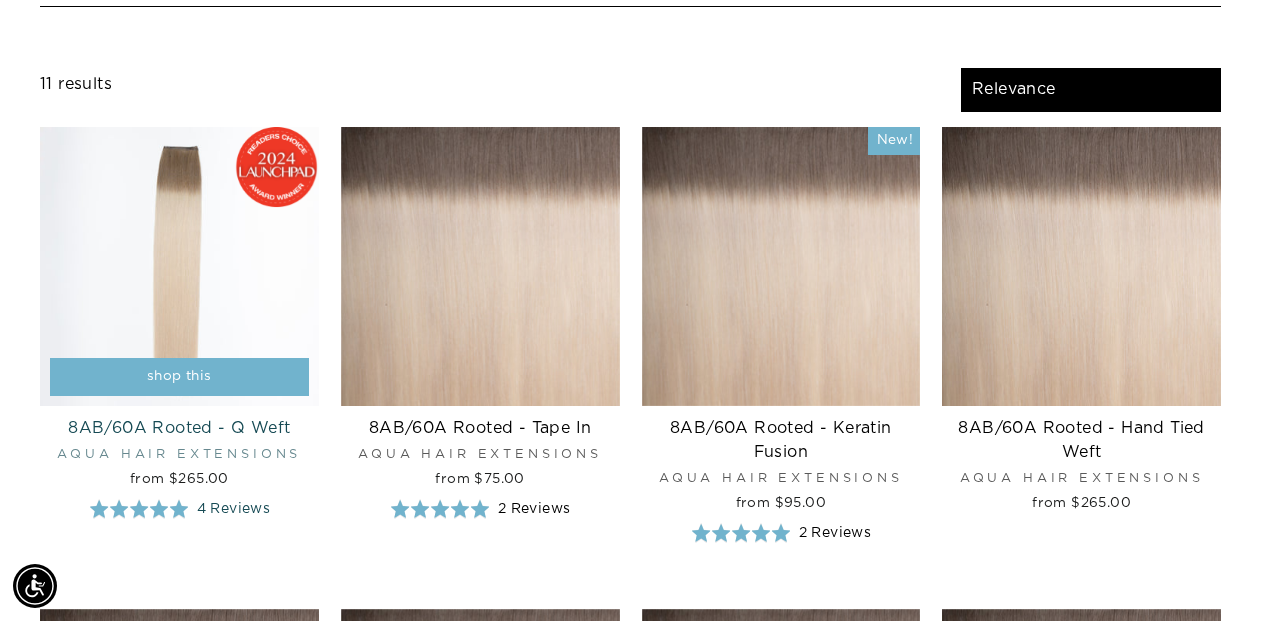 click at bounding box center [179, 266] 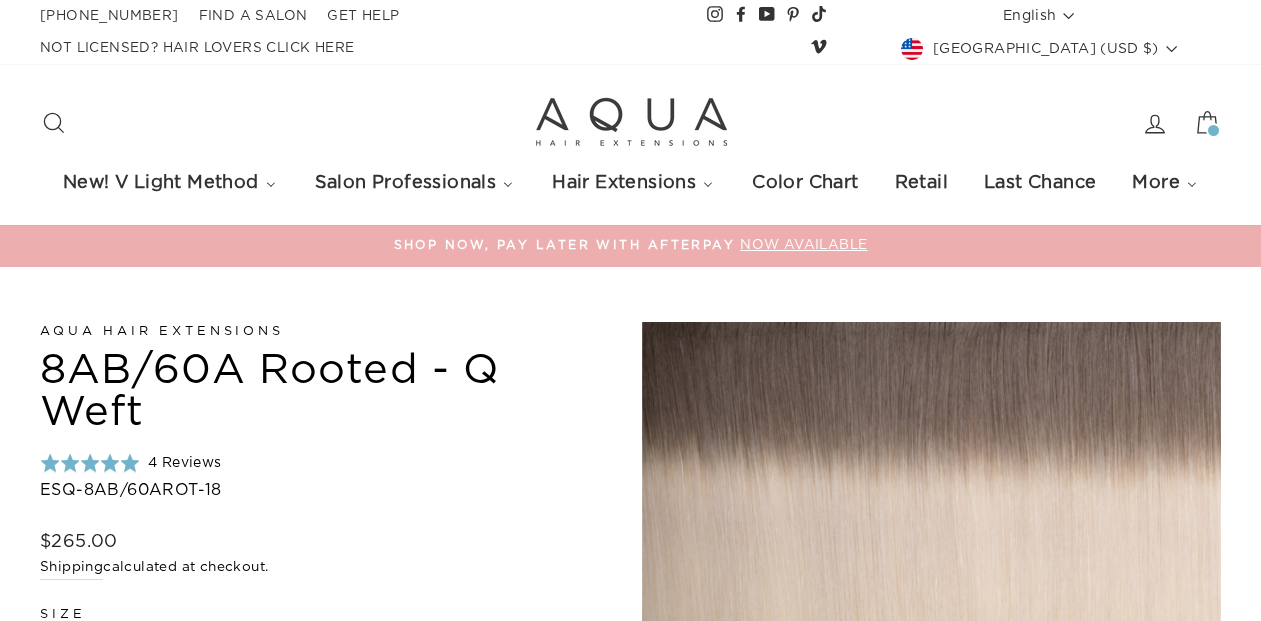 scroll, scrollTop: 0, scrollLeft: 0, axis: both 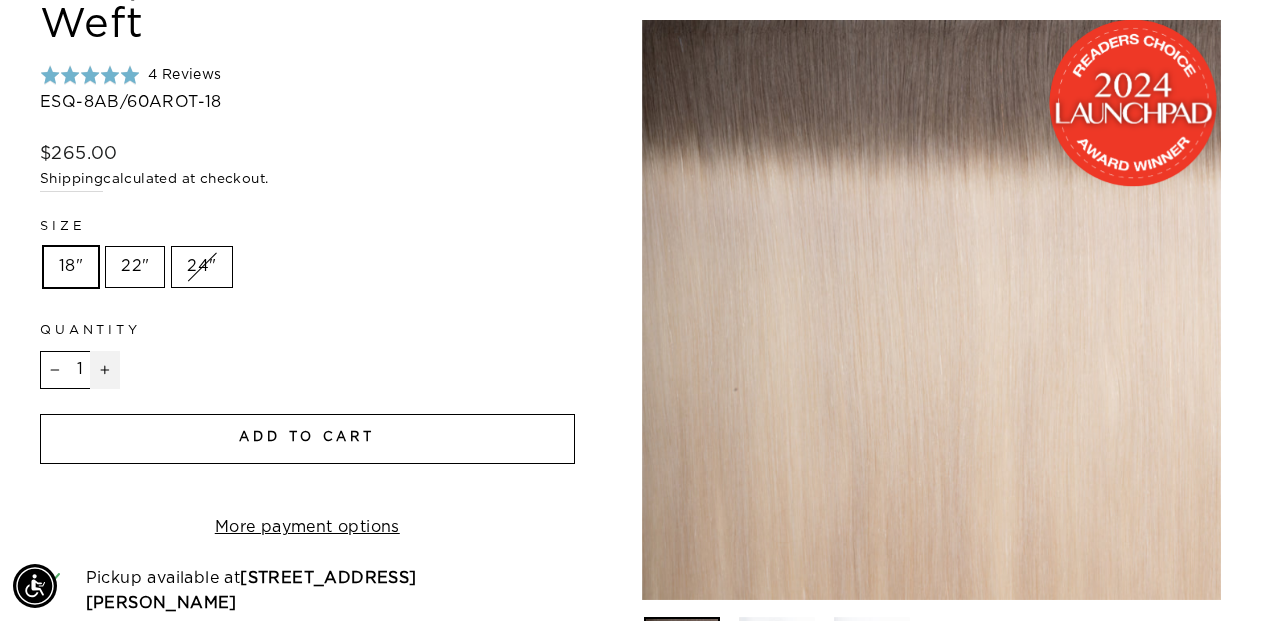 click 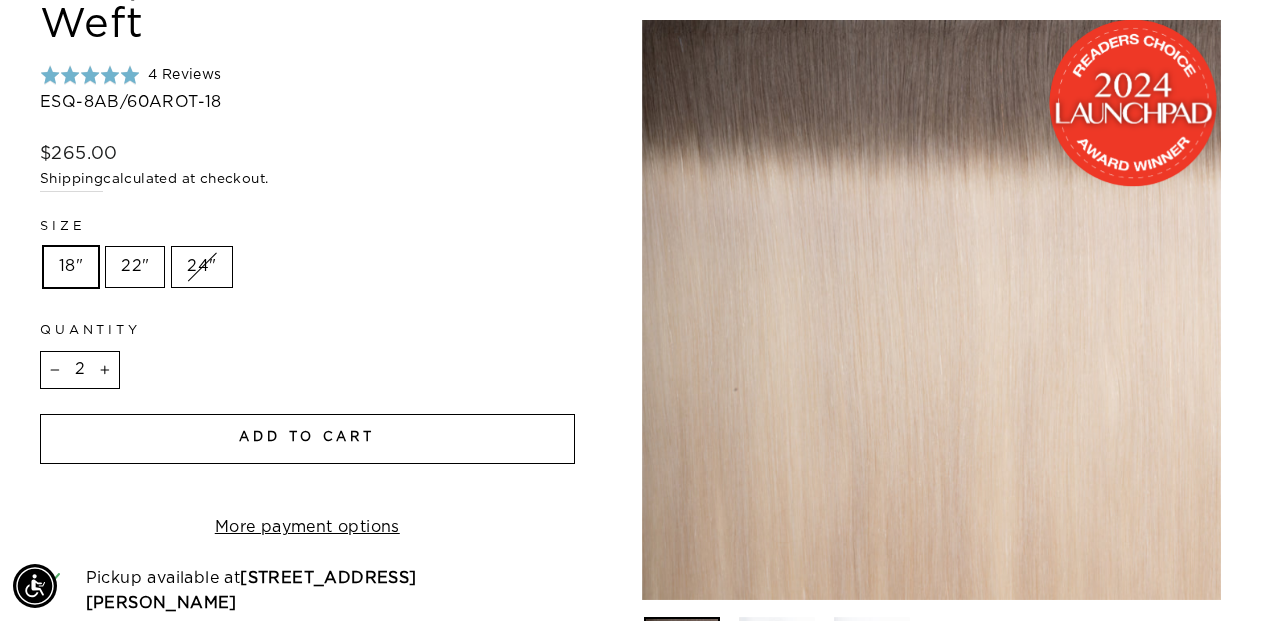 click on "Add to cart" at bounding box center [307, 437] 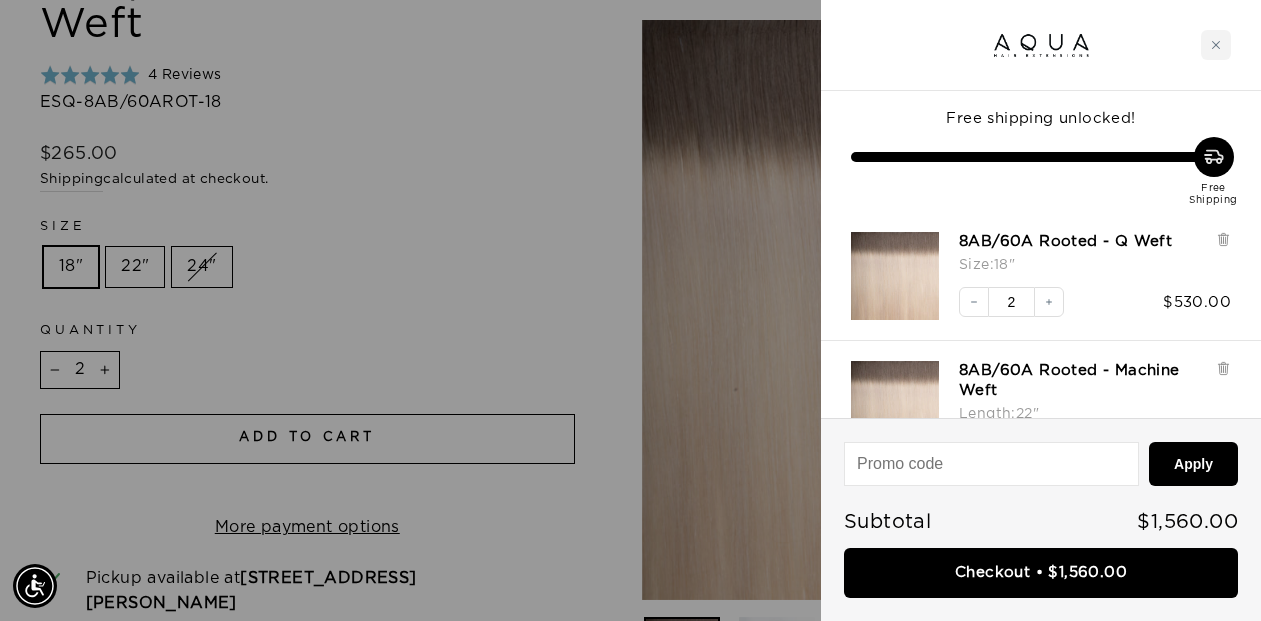 click at bounding box center (630, 310) 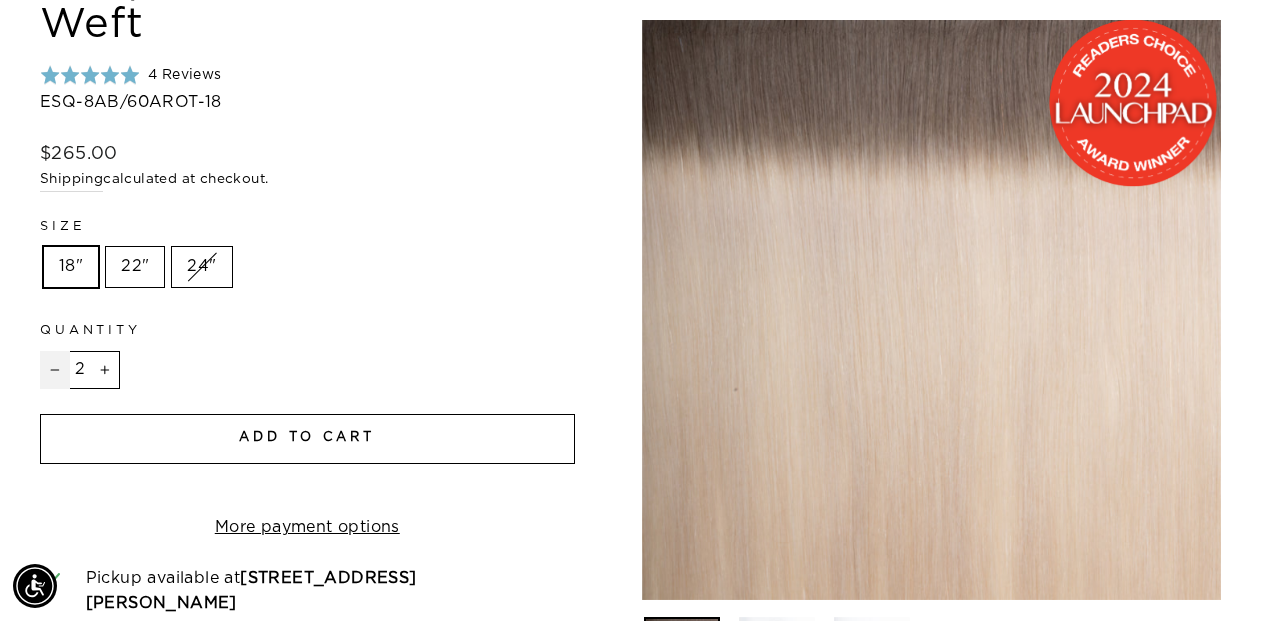 click 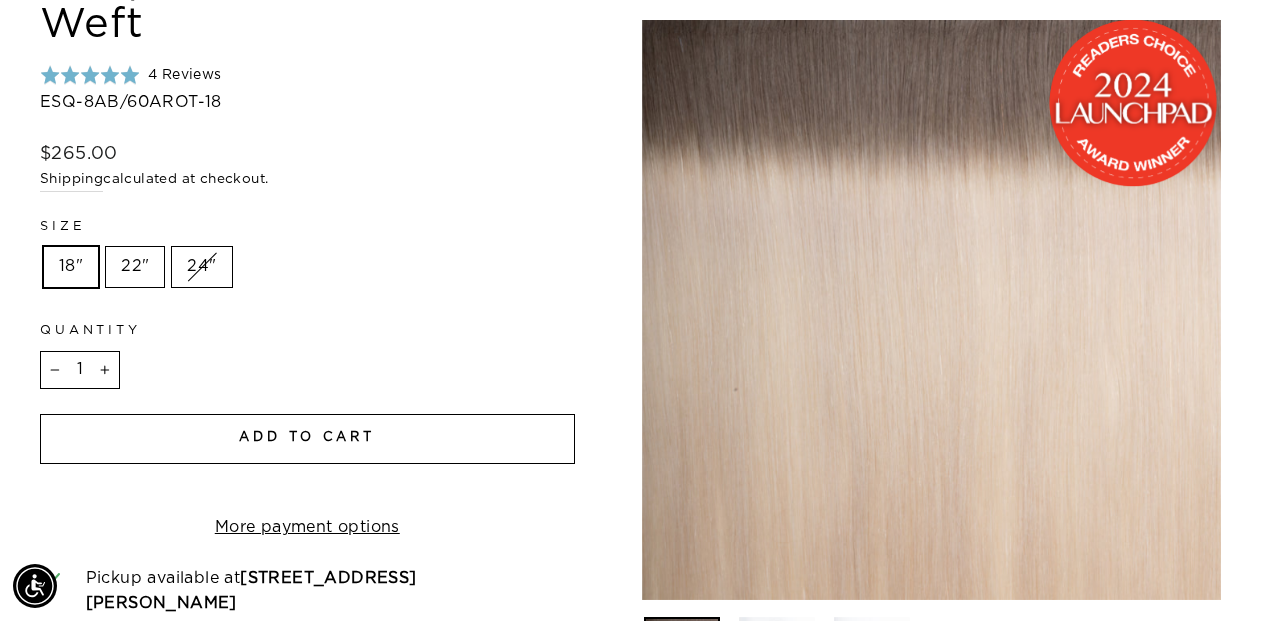 click on "Add to cart" at bounding box center [307, 437] 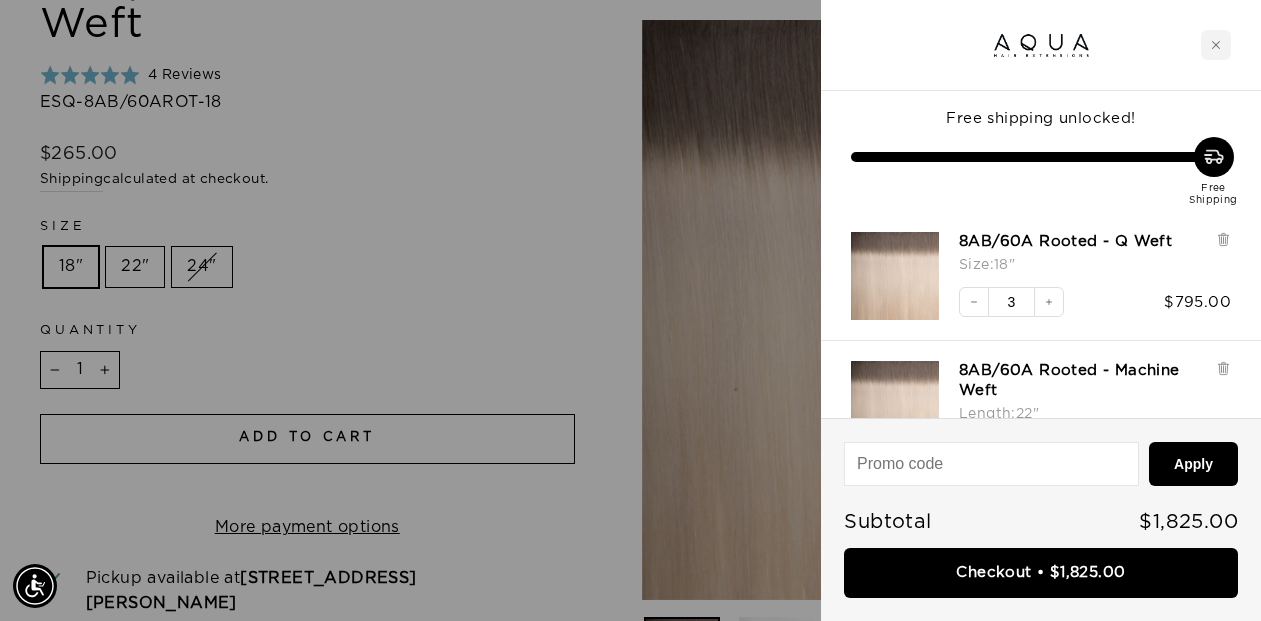 click at bounding box center [630, 310] 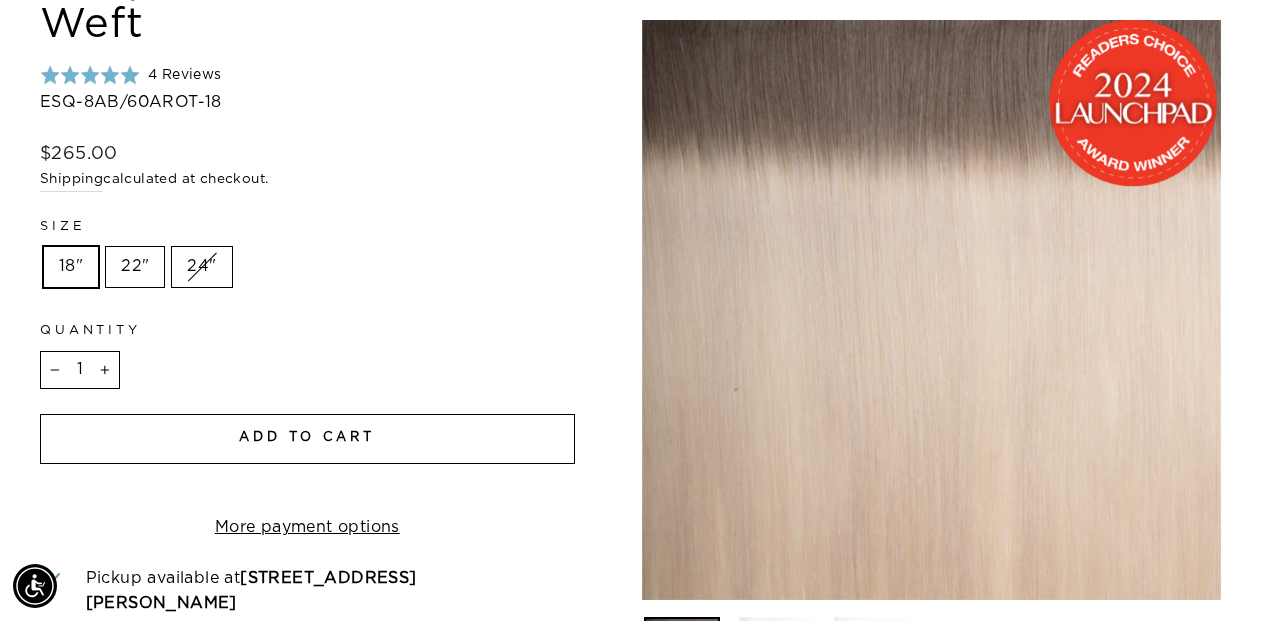 click on "22"" at bounding box center (135, 267) 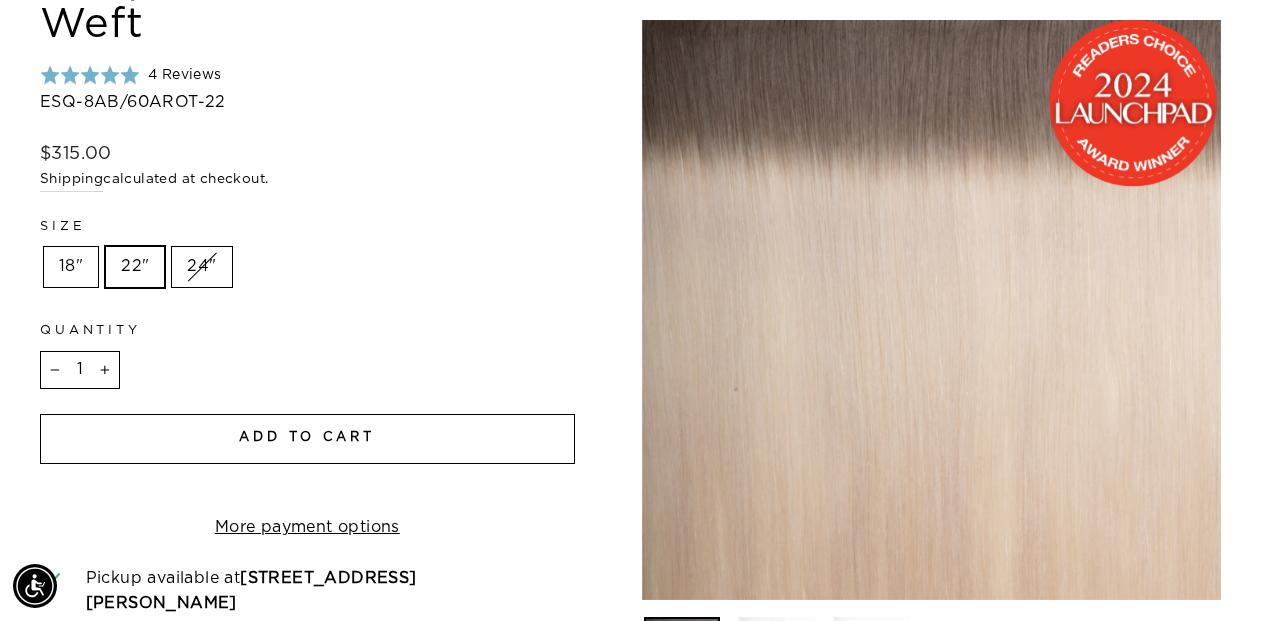 click on "18"" at bounding box center [71, 267] 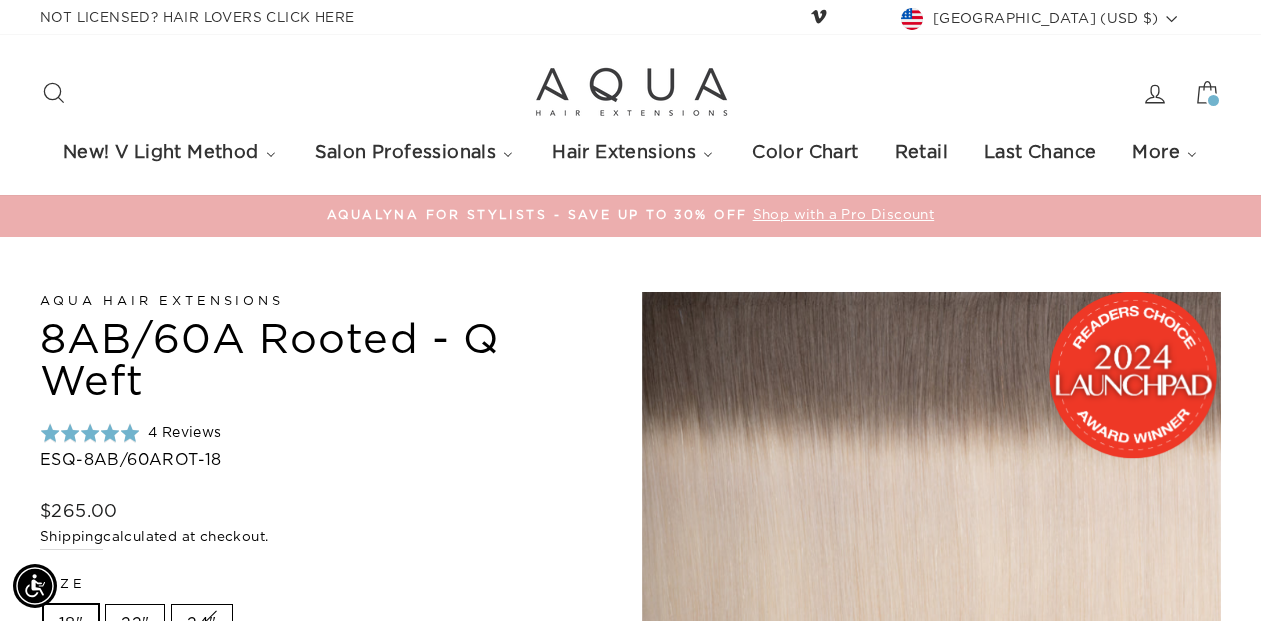 scroll, scrollTop: 0, scrollLeft: 0, axis: both 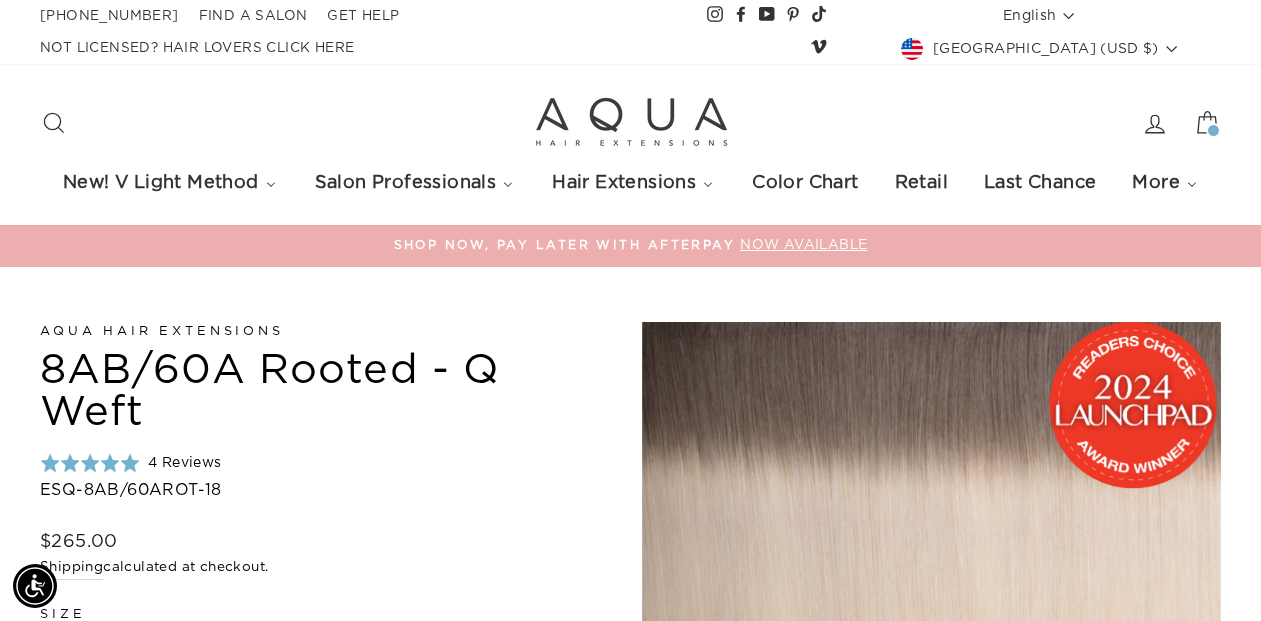 click 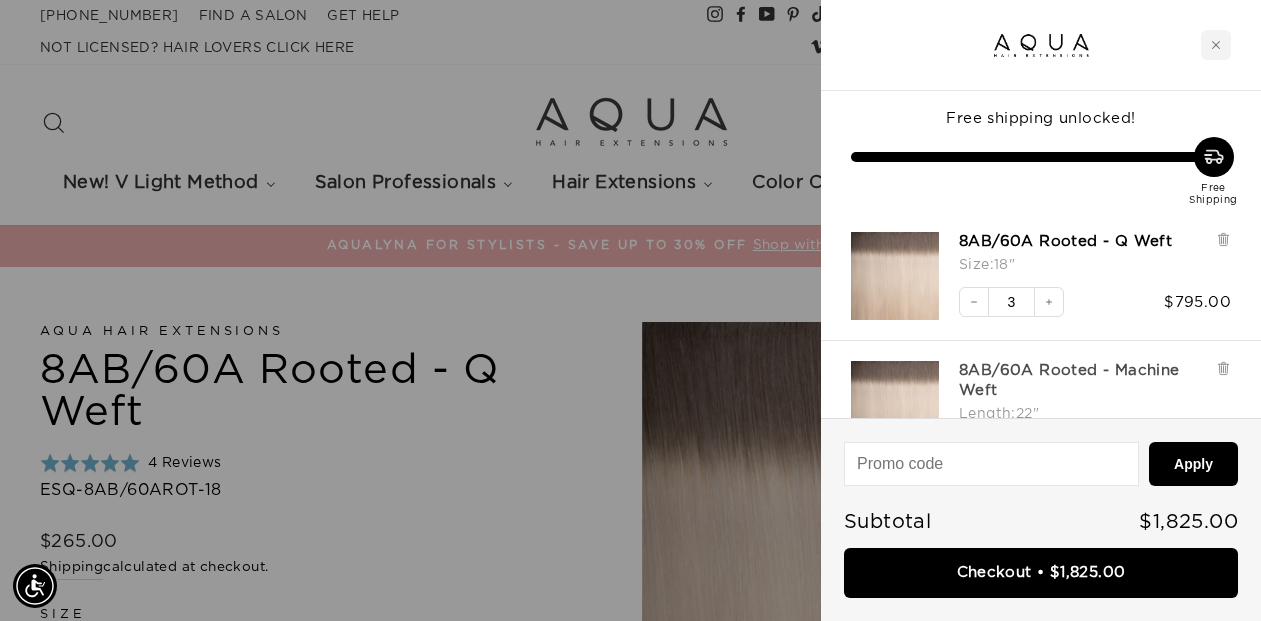 scroll, scrollTop: 57, scrollLeft: 0, axis: vertical 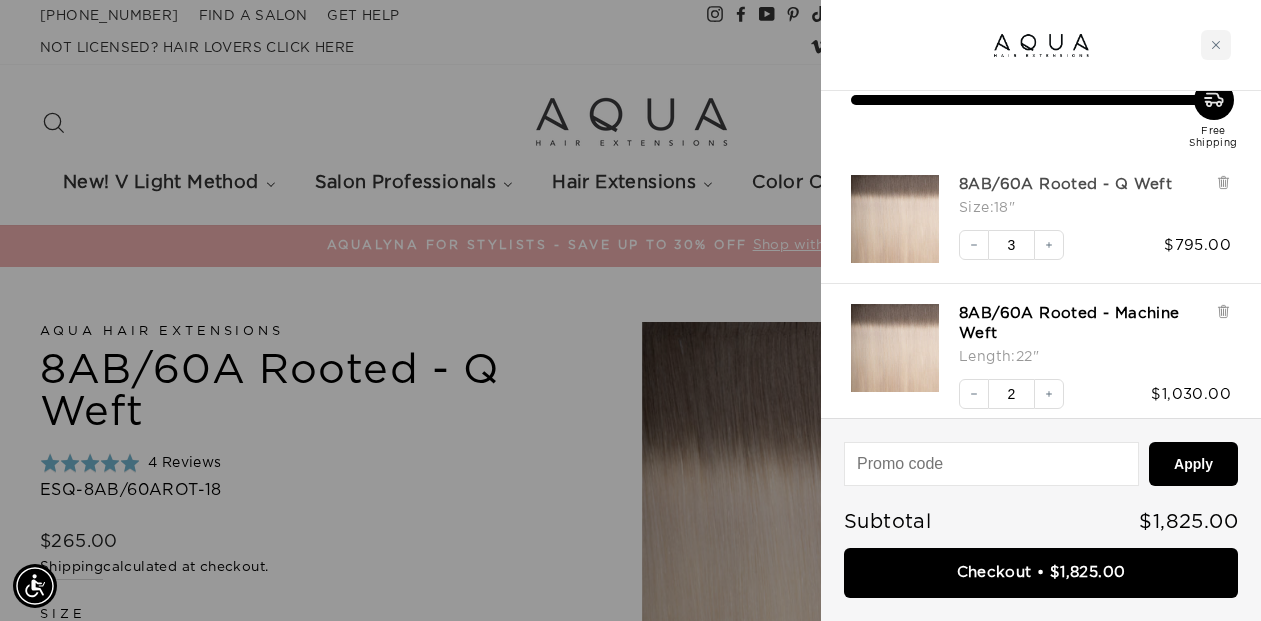 click on "8AB/60A Rooted - Q Weft" at bounding box center (1065, 185) 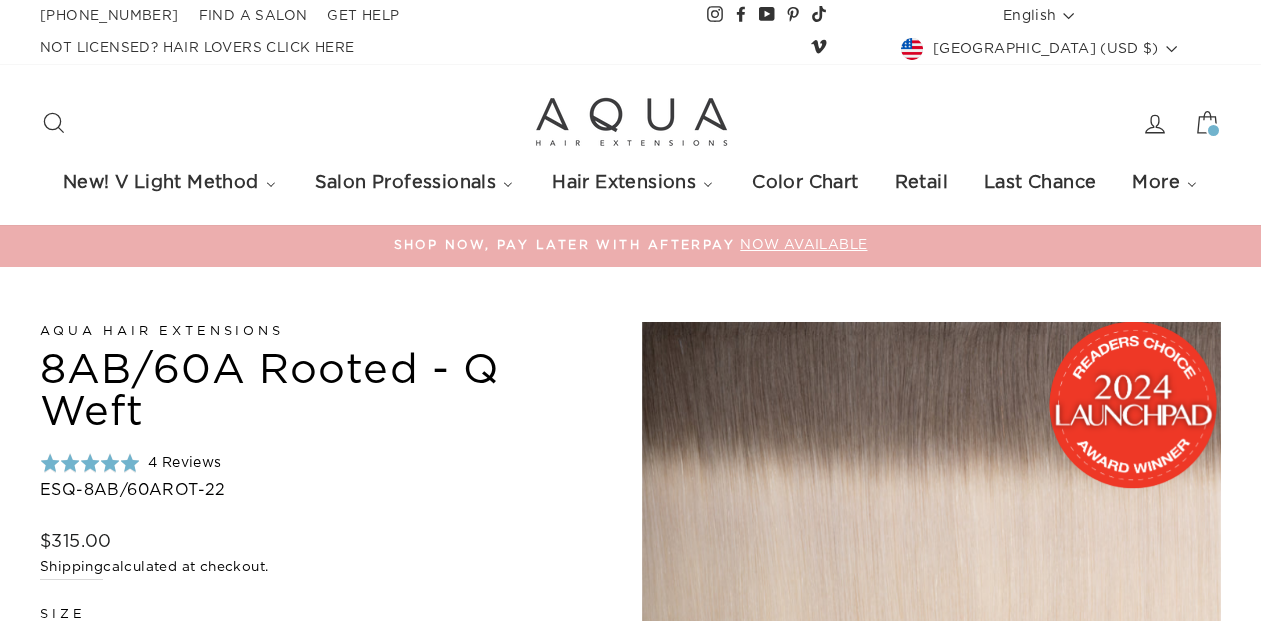 scroll, scrollTop: 484, scrollLeft: 0, axis: vertical 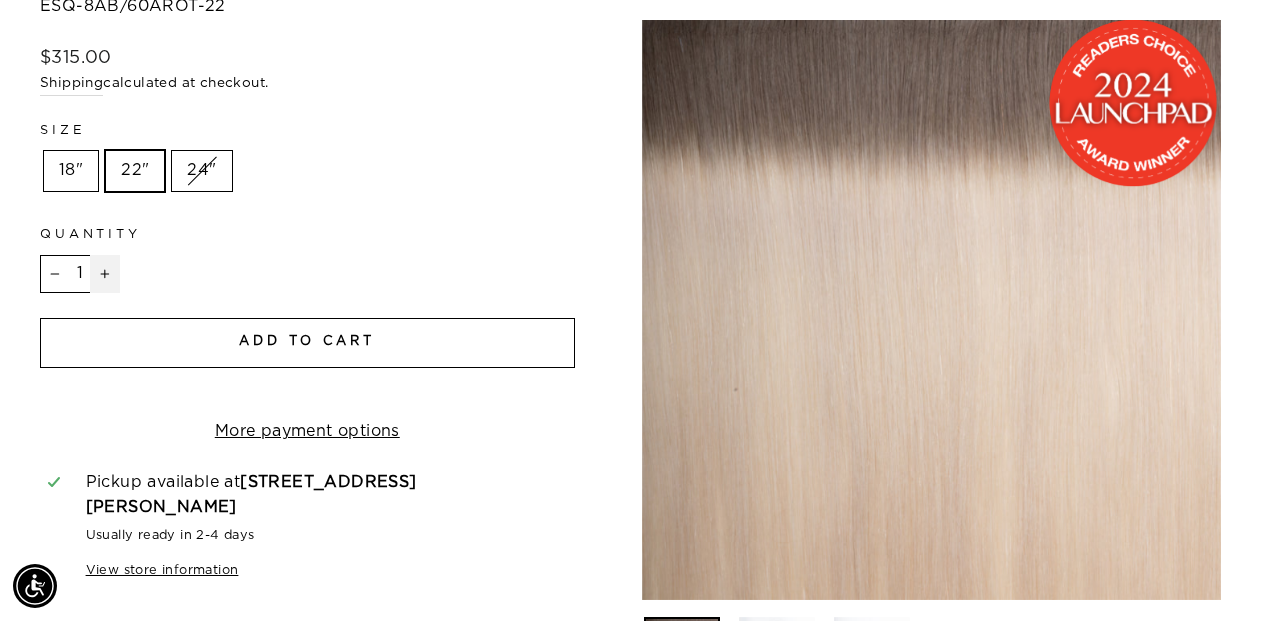 click on "+" at bounding box center (105, 274) 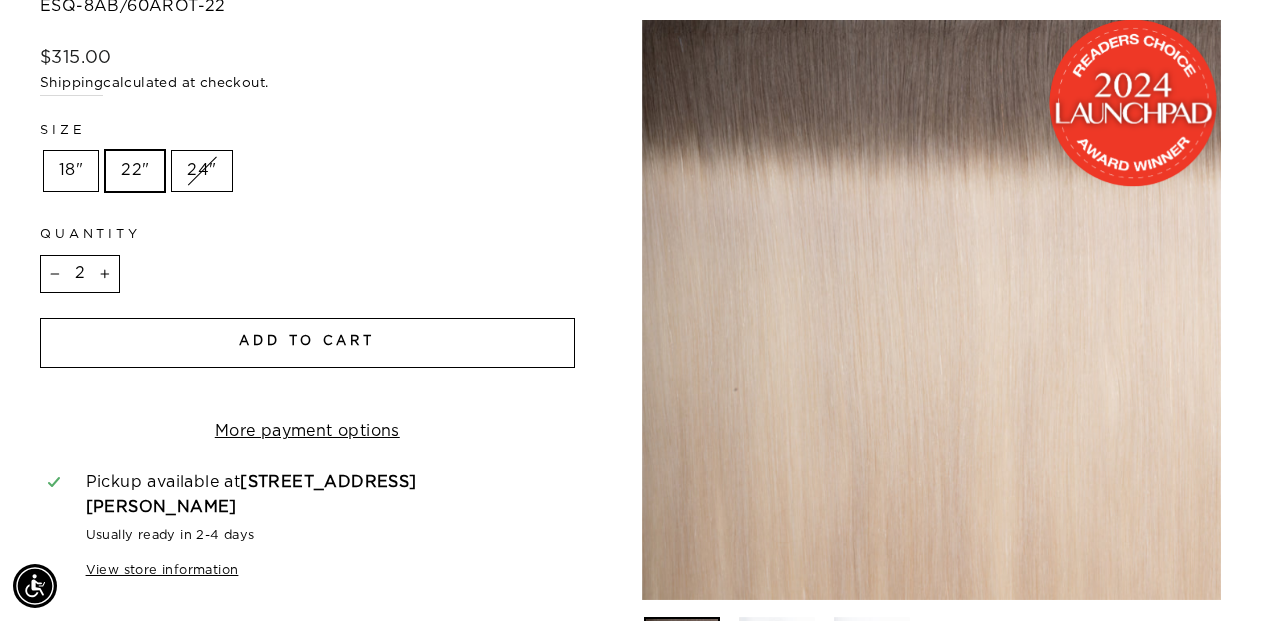 click on "Add to cart" at bounding box center (307, 343) 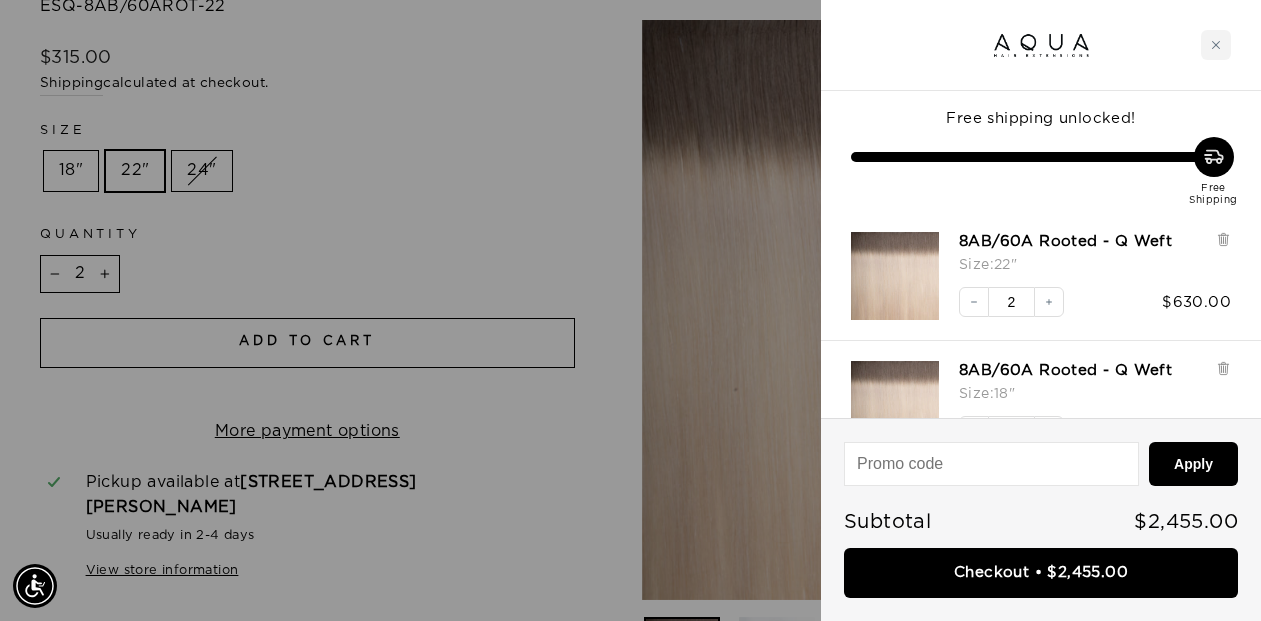 click at bounding box center (630, 310) 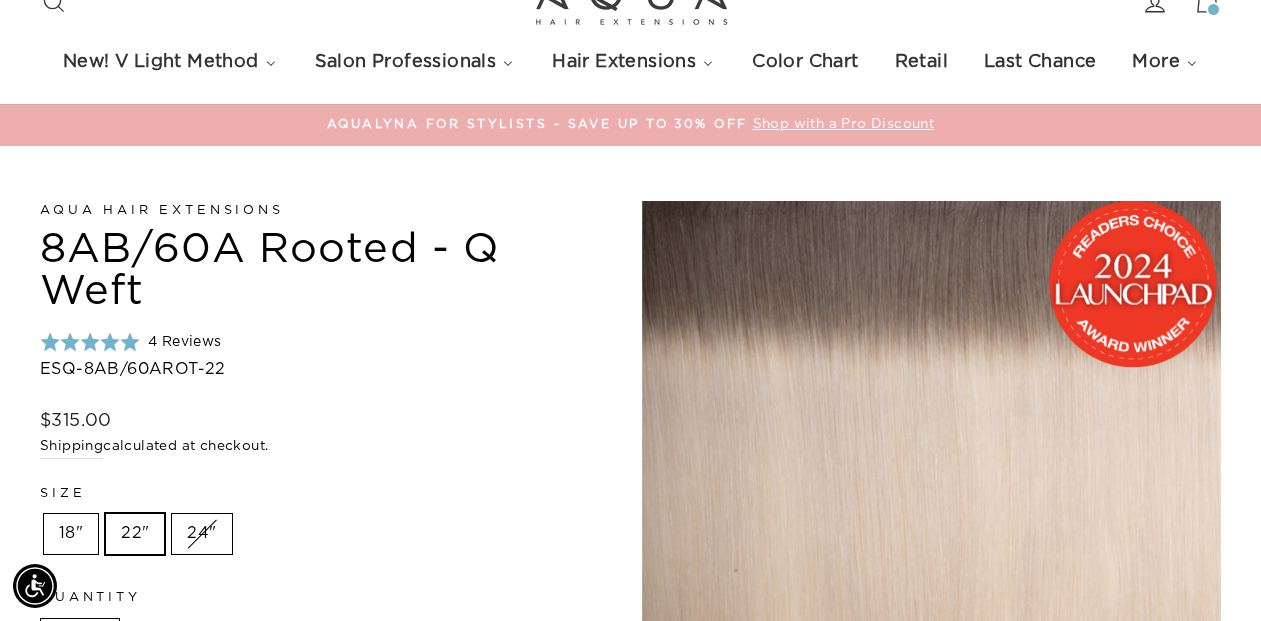 scroll, scrollTop: 0, scrollLeft: 0, axis: both 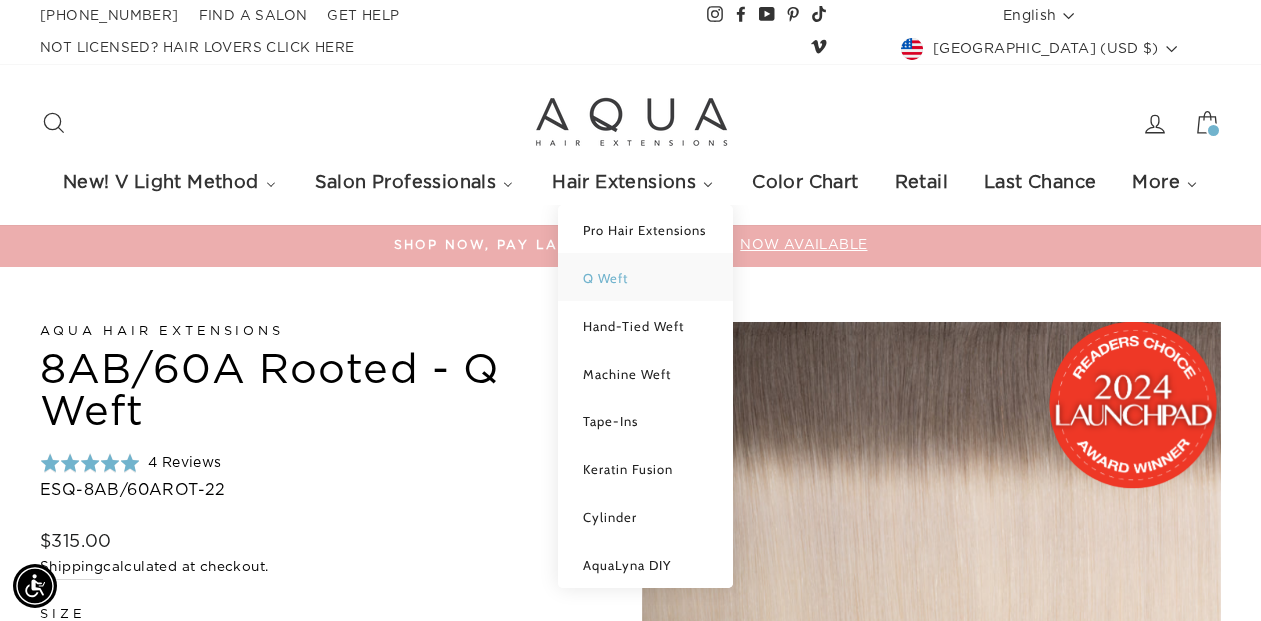 click on "Q Weft" at bounding box center [605, 278] 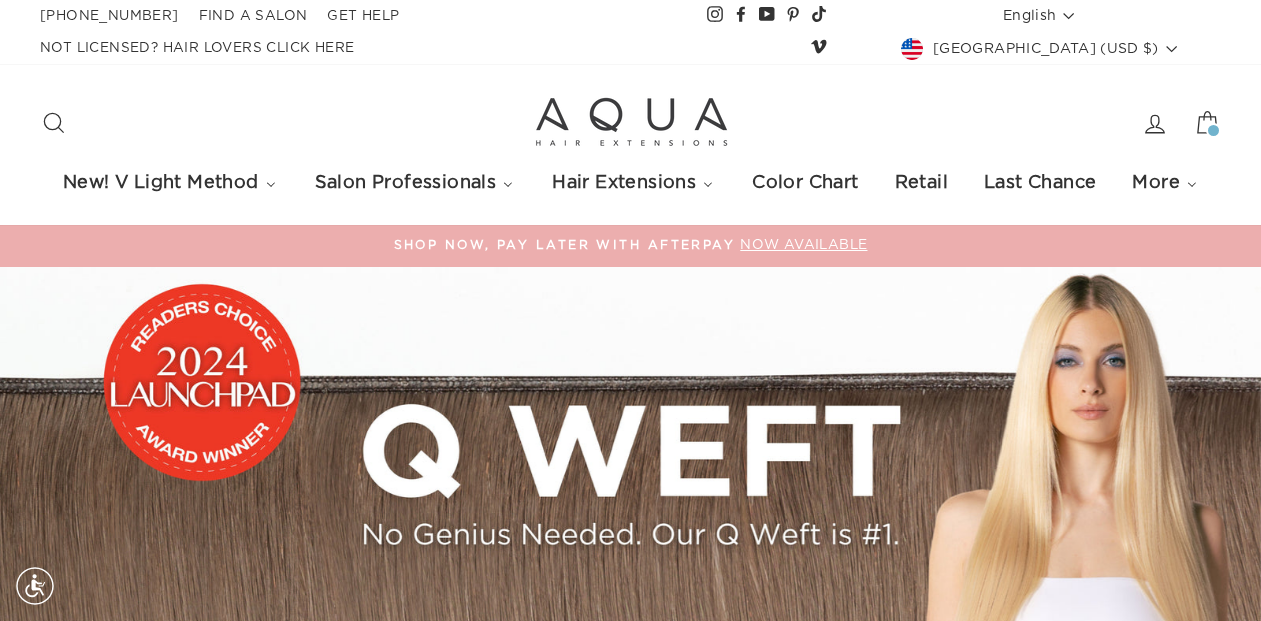 scroll, scrollTop: 764, scrollLeft: 0, axis: vertical 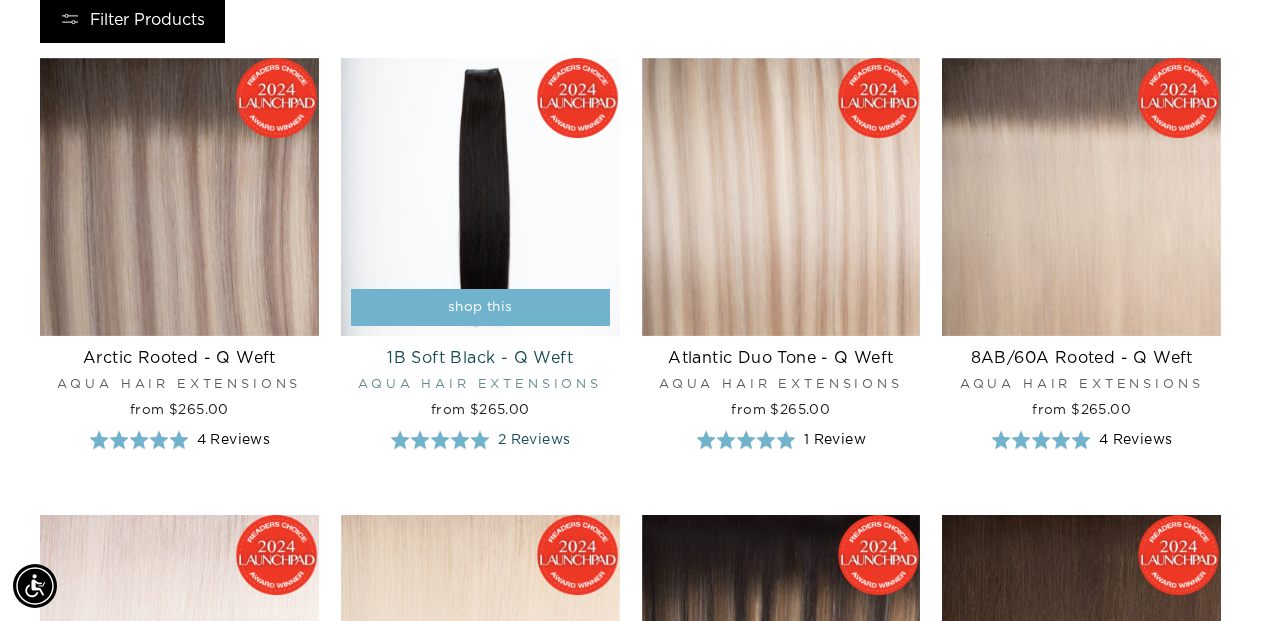 click at bounding box center [480, 197] 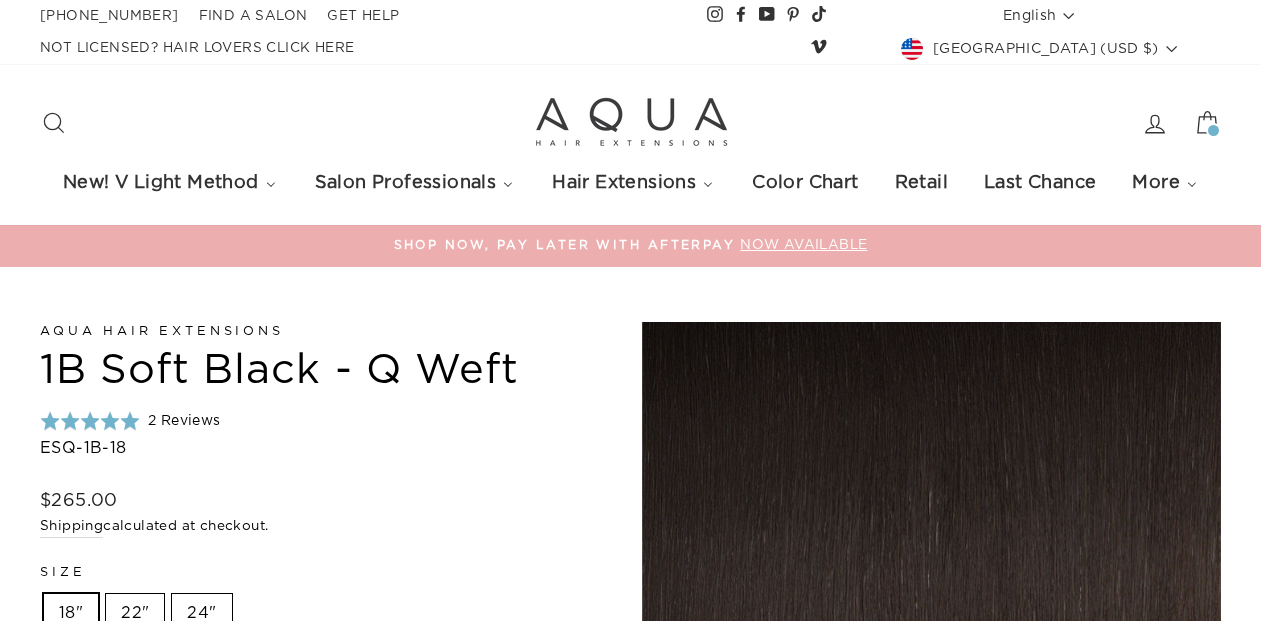 click on "22"" at bounding box center (135, 614) 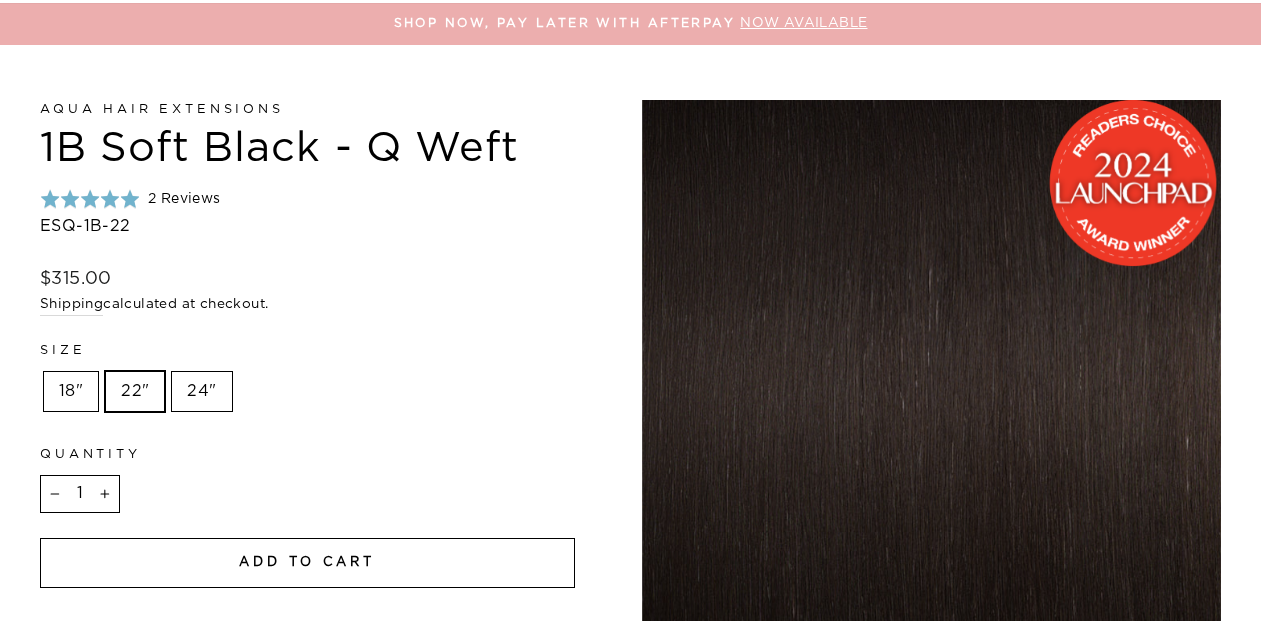 scroll, scrollTop: 222, scrollLeft: 0, axis: vertical 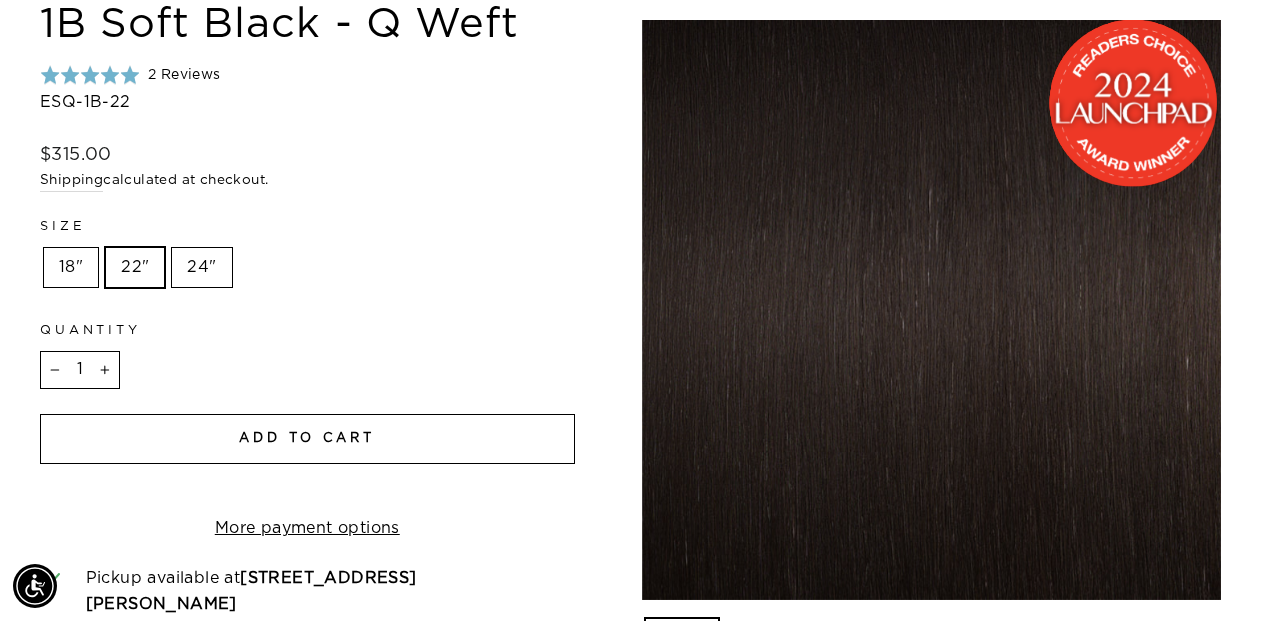 click on "Add to cart" at bounding box center (307, 439) 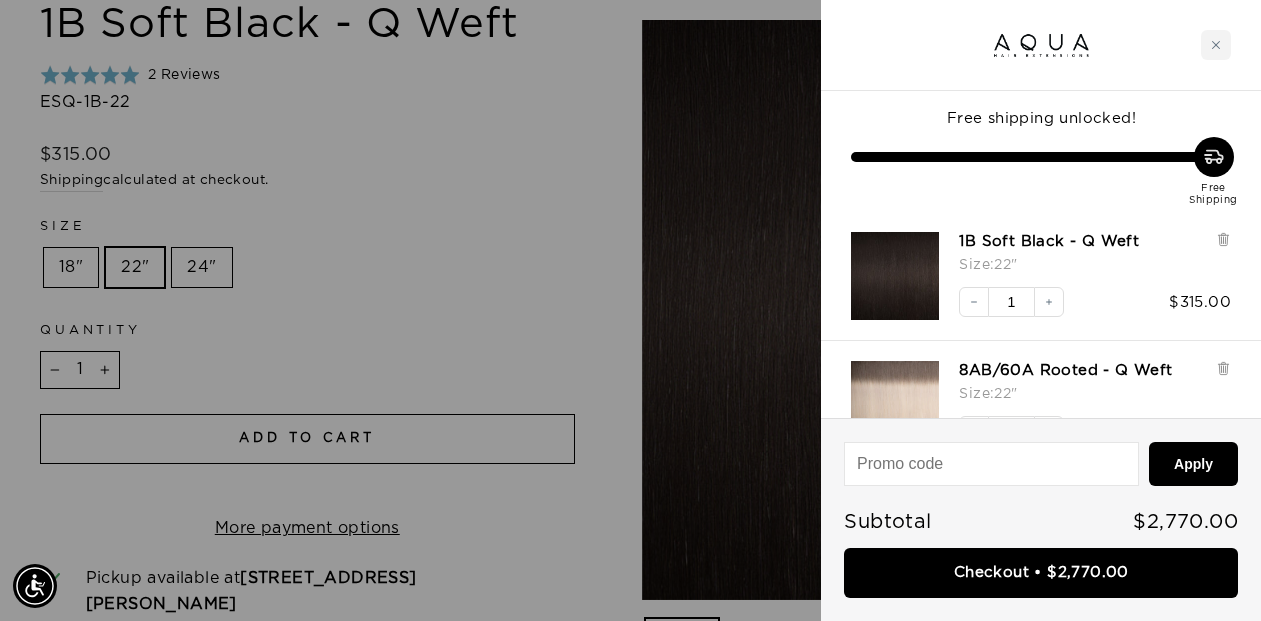 click at bounding box center (630, 310) 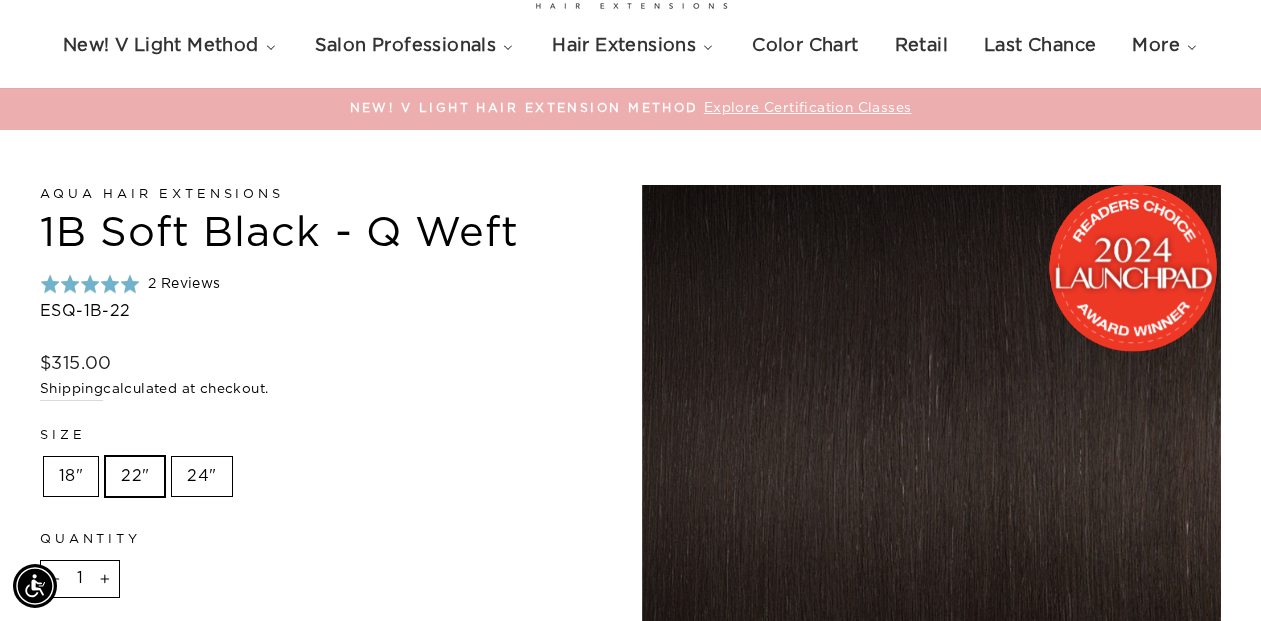 scroll, scrollTop: 0, scrollLeft: 0, axis: both 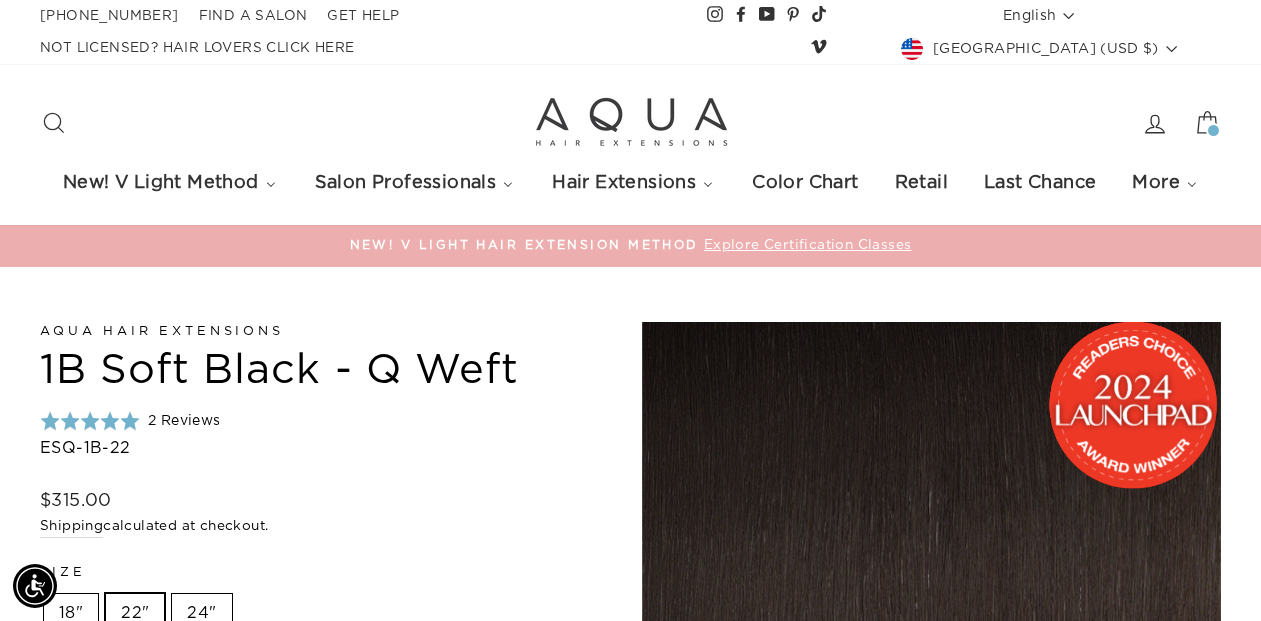 click at bounding box center (1213, 130) 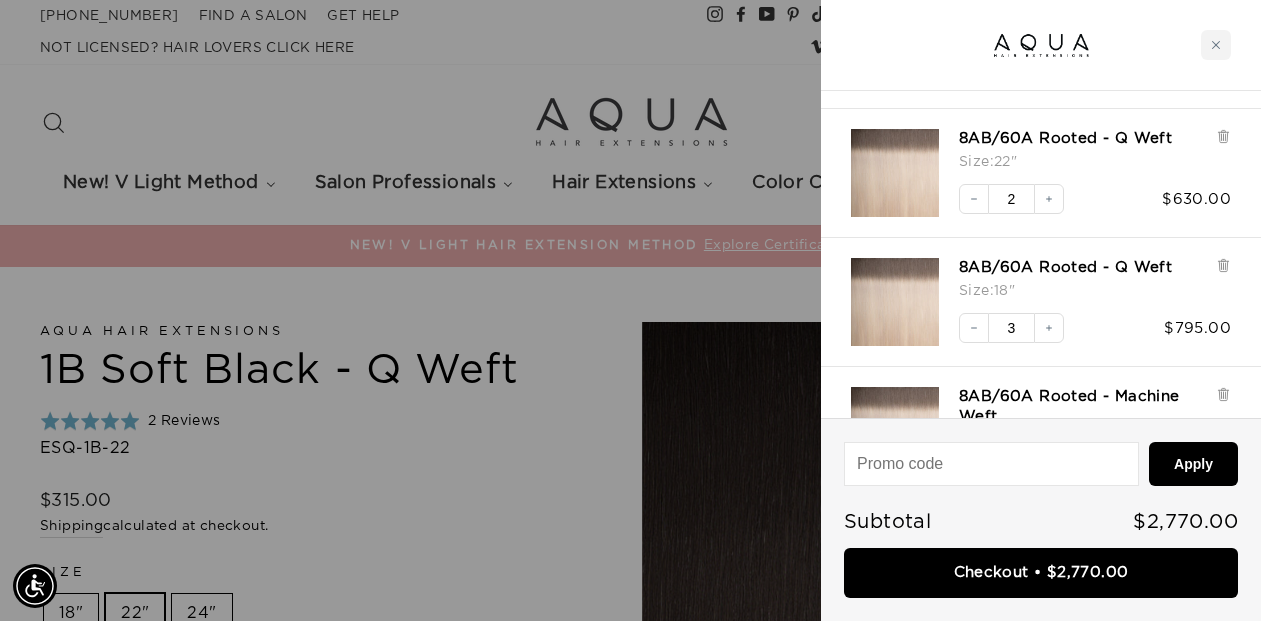 scroll, scrollTop: 233, scrollLeft: 0, axis: vertical 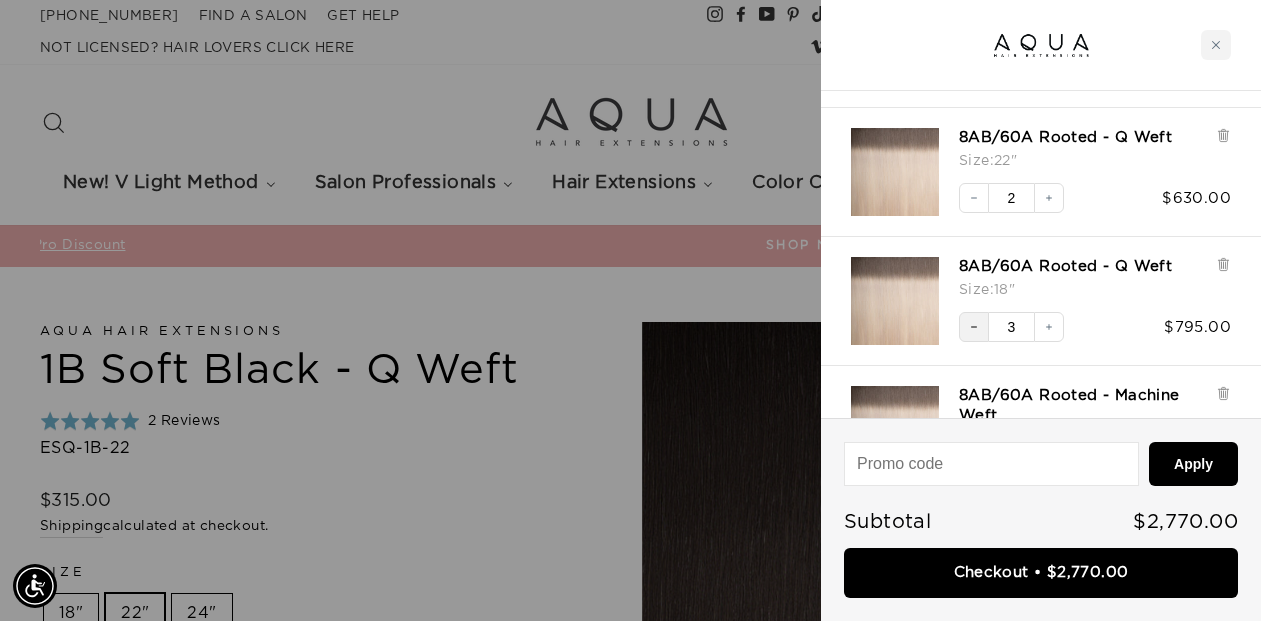 click 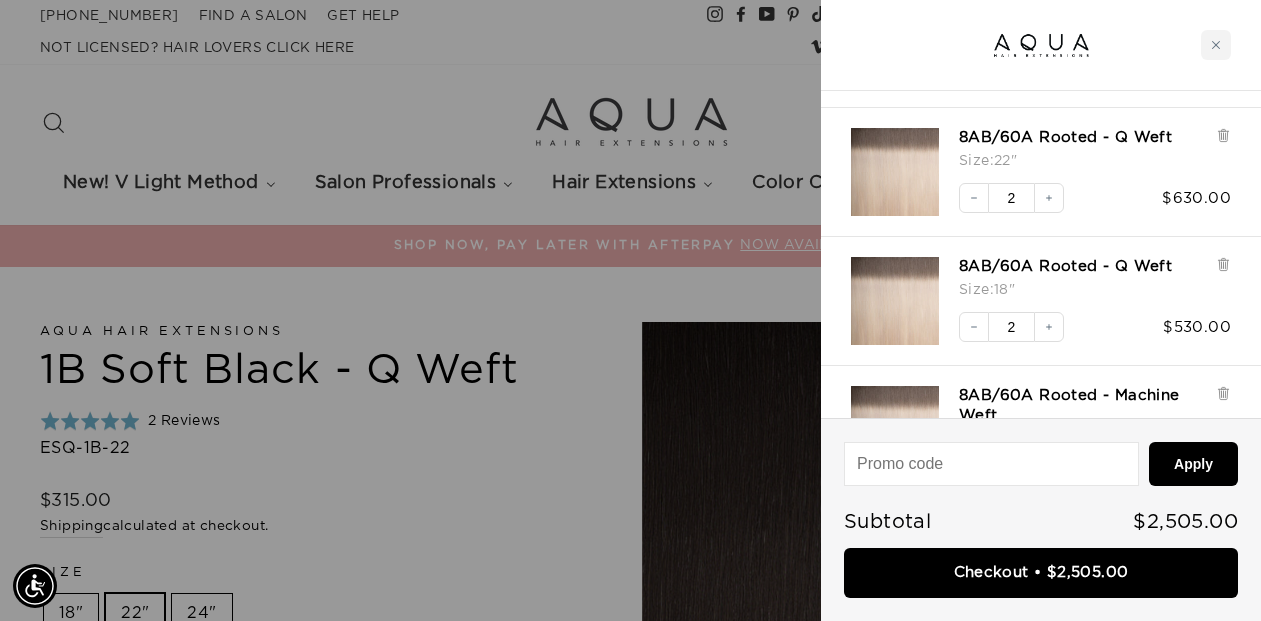 click 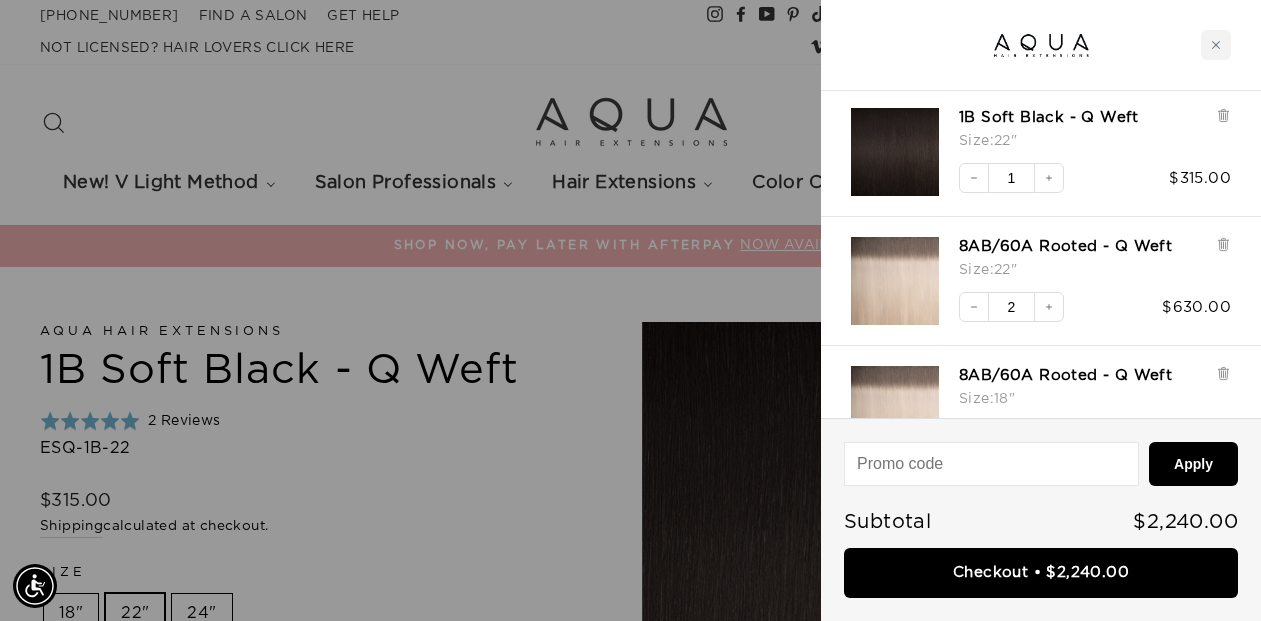 scroll, scrollTop: 164, scrollLeft: 0, axis: vertical 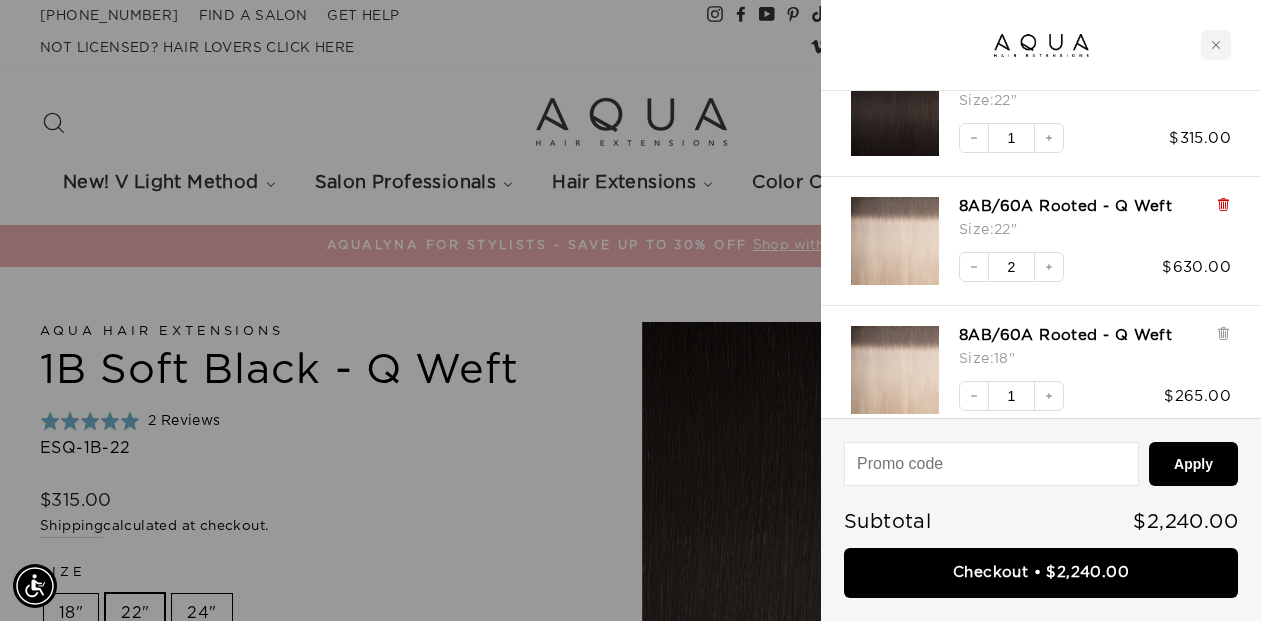 click 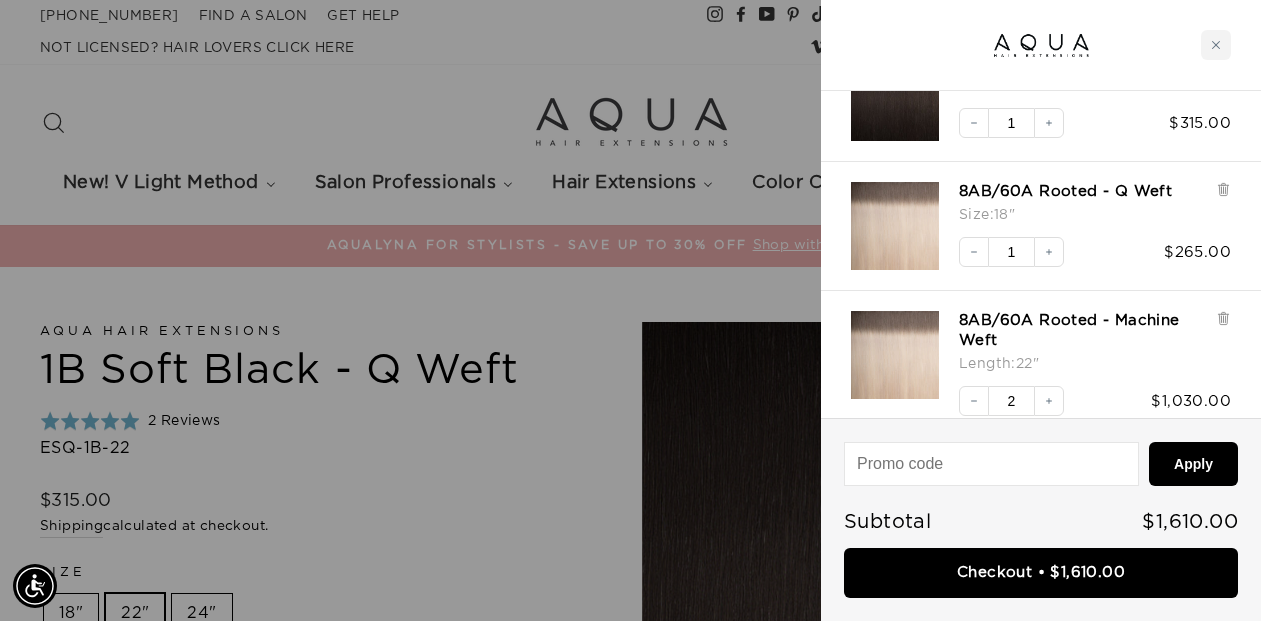 scroll, scrollTop: 186, scrollLeft: 0, axis: vertical 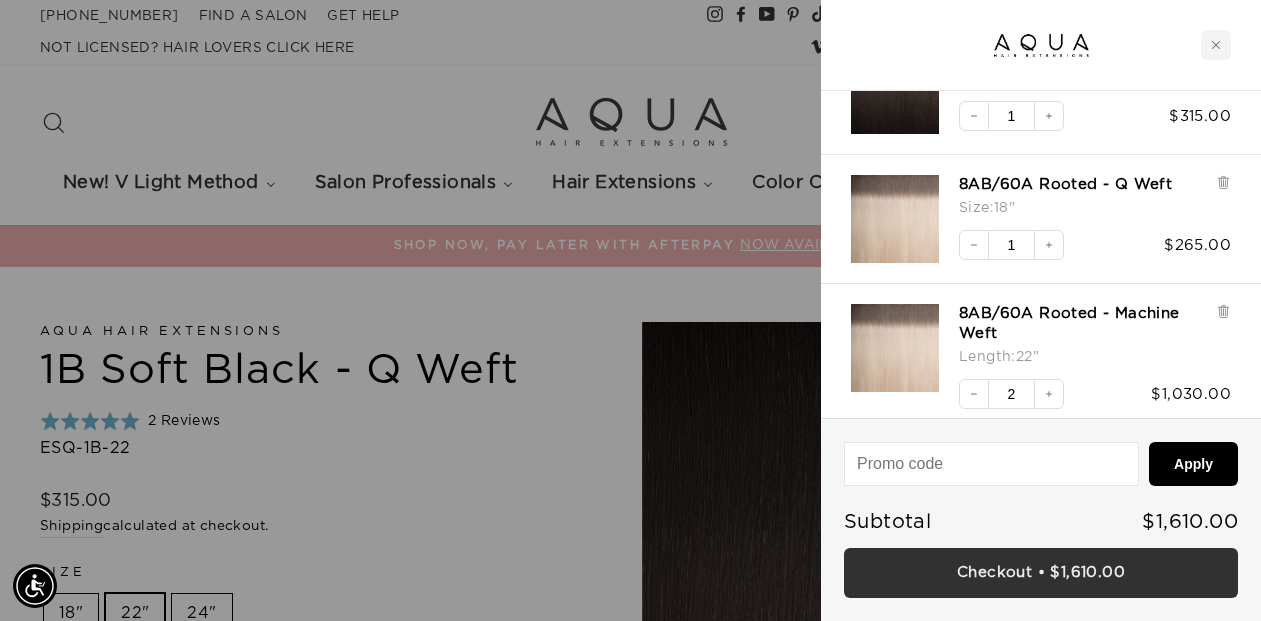 click on "Checkout • $1,610.00" at bounding box center [1041, 573] 